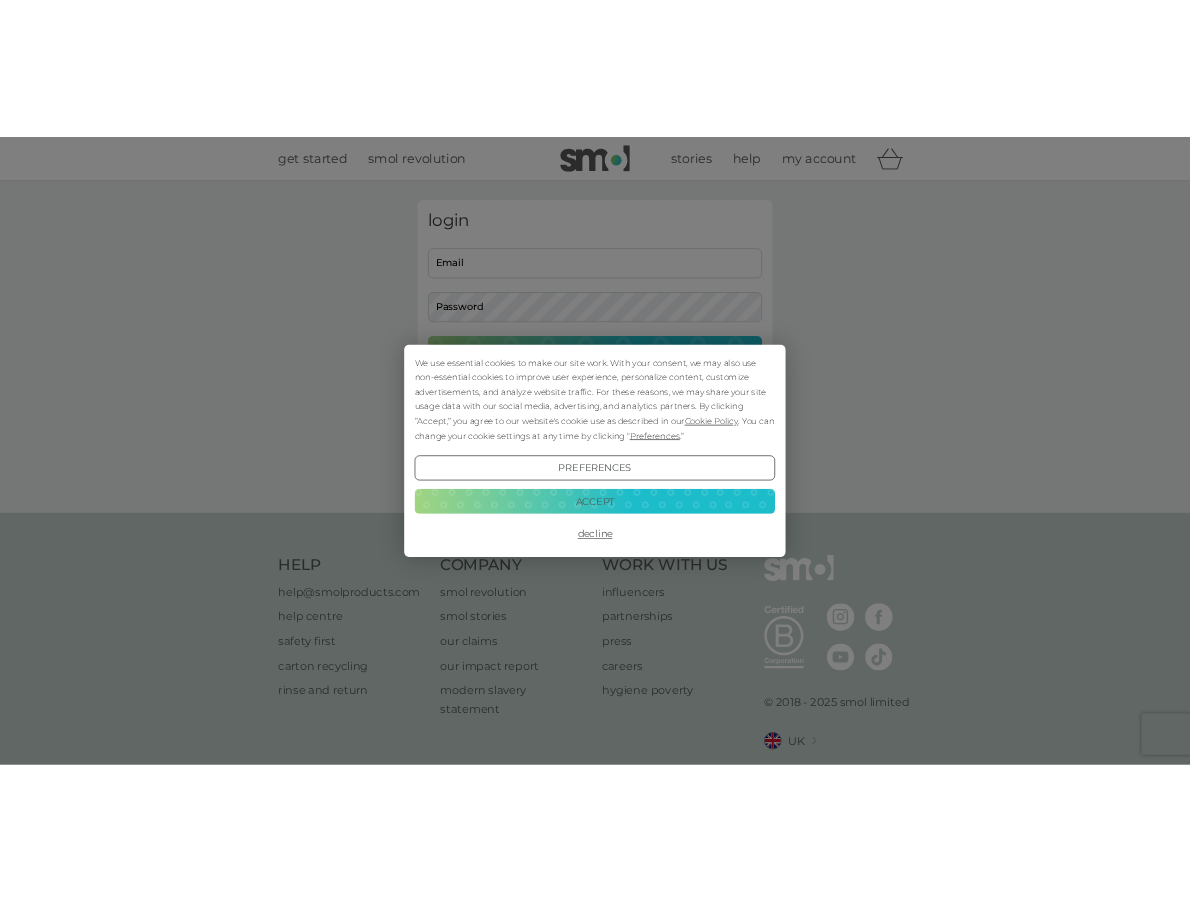 scroll, scrollTop: 0, scrollLeft: 0, axis: both 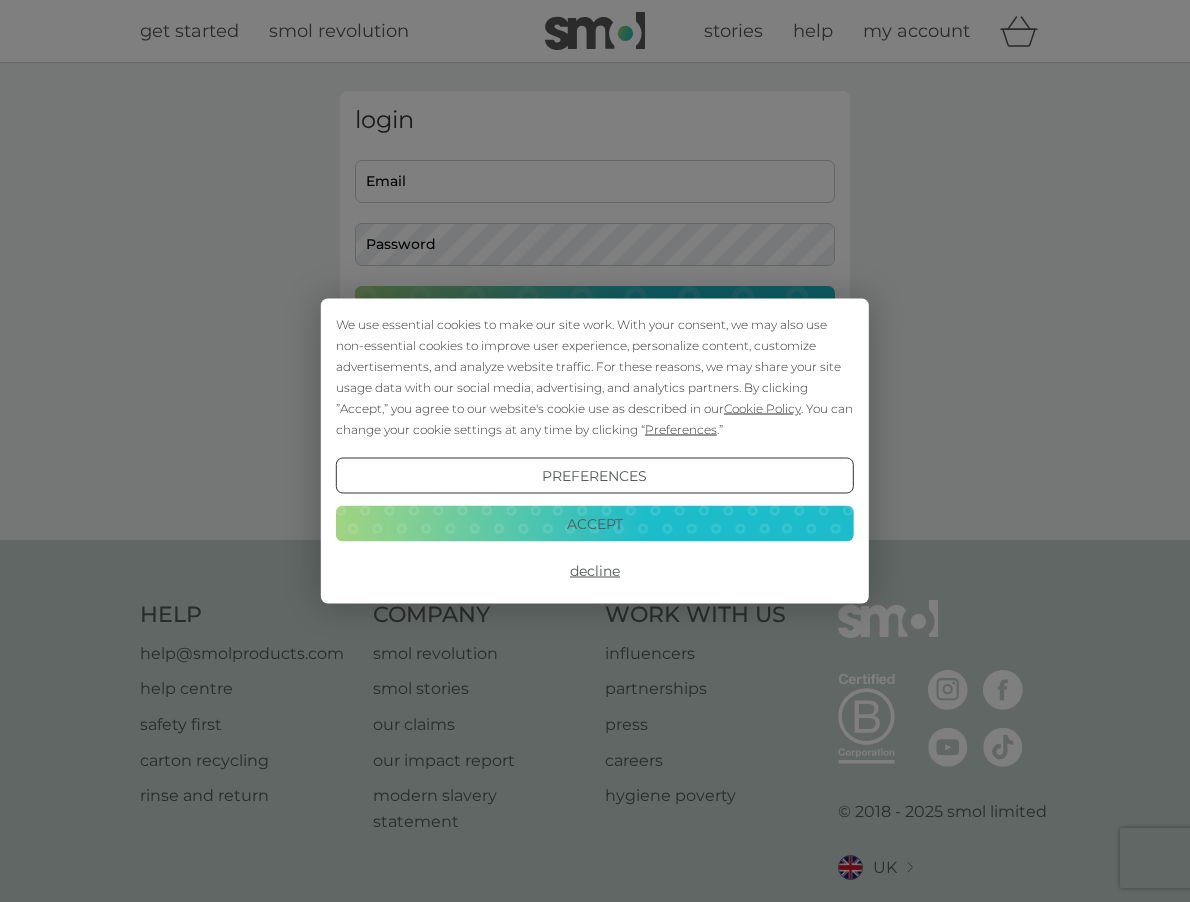 click on "Accept" at bounding box center [595, 523] 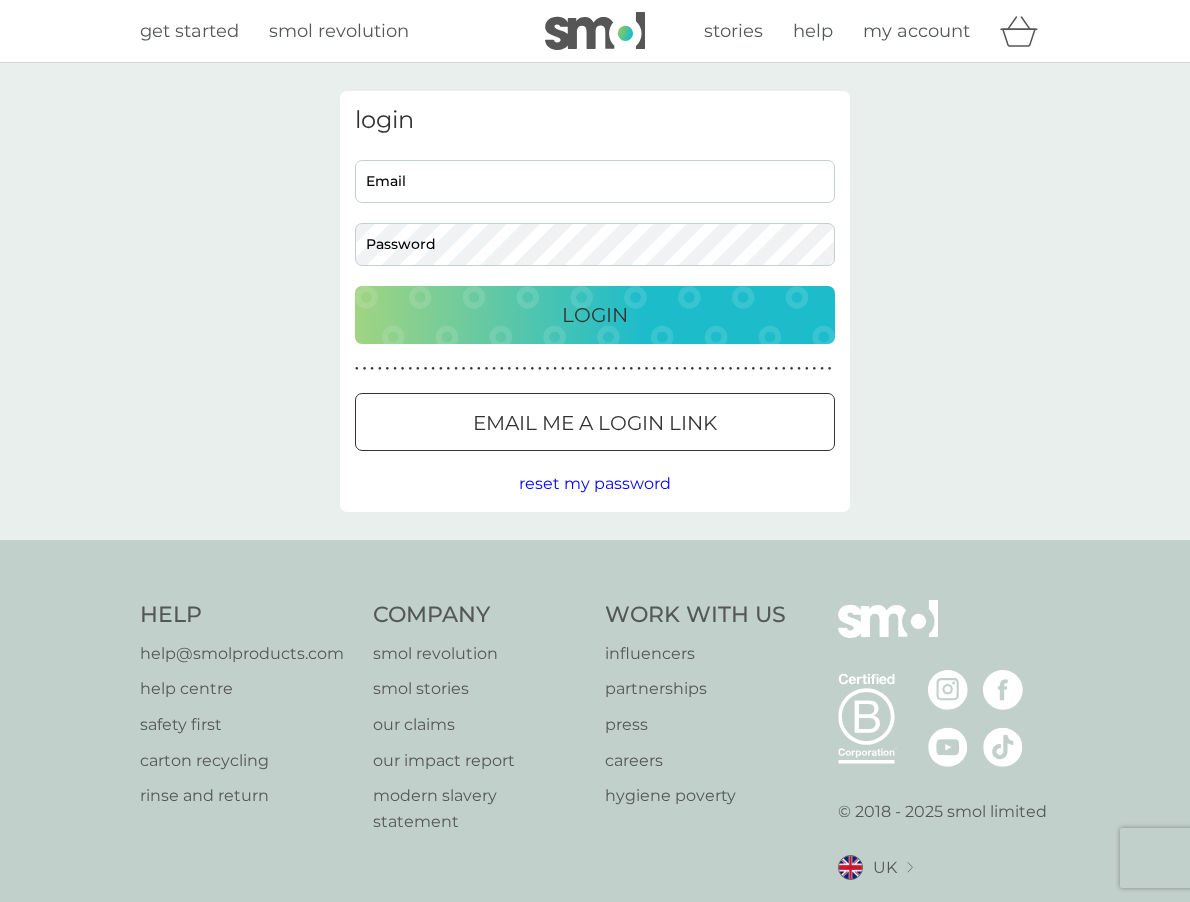 click on "Email" at bounding box center (595, 181) 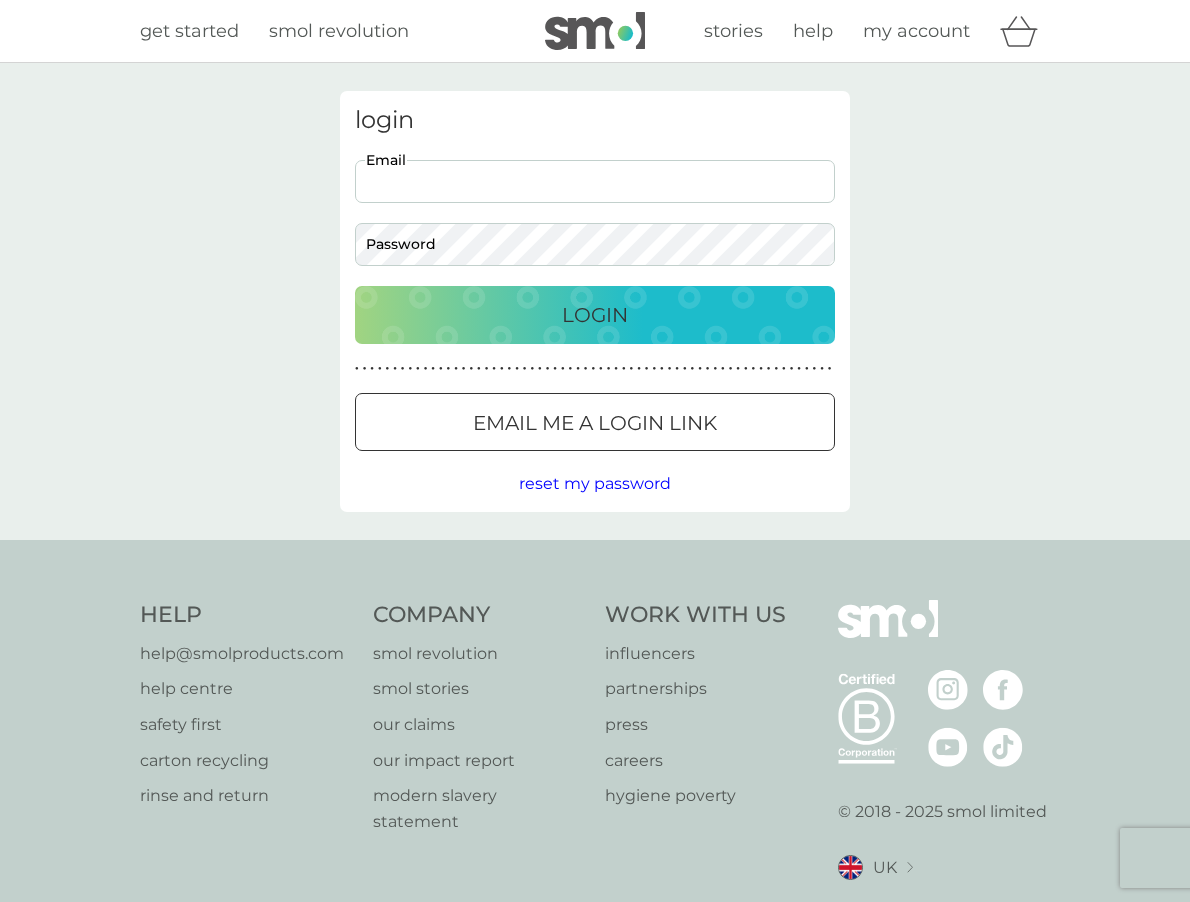type on "samiitaylorf01@gmail.com" 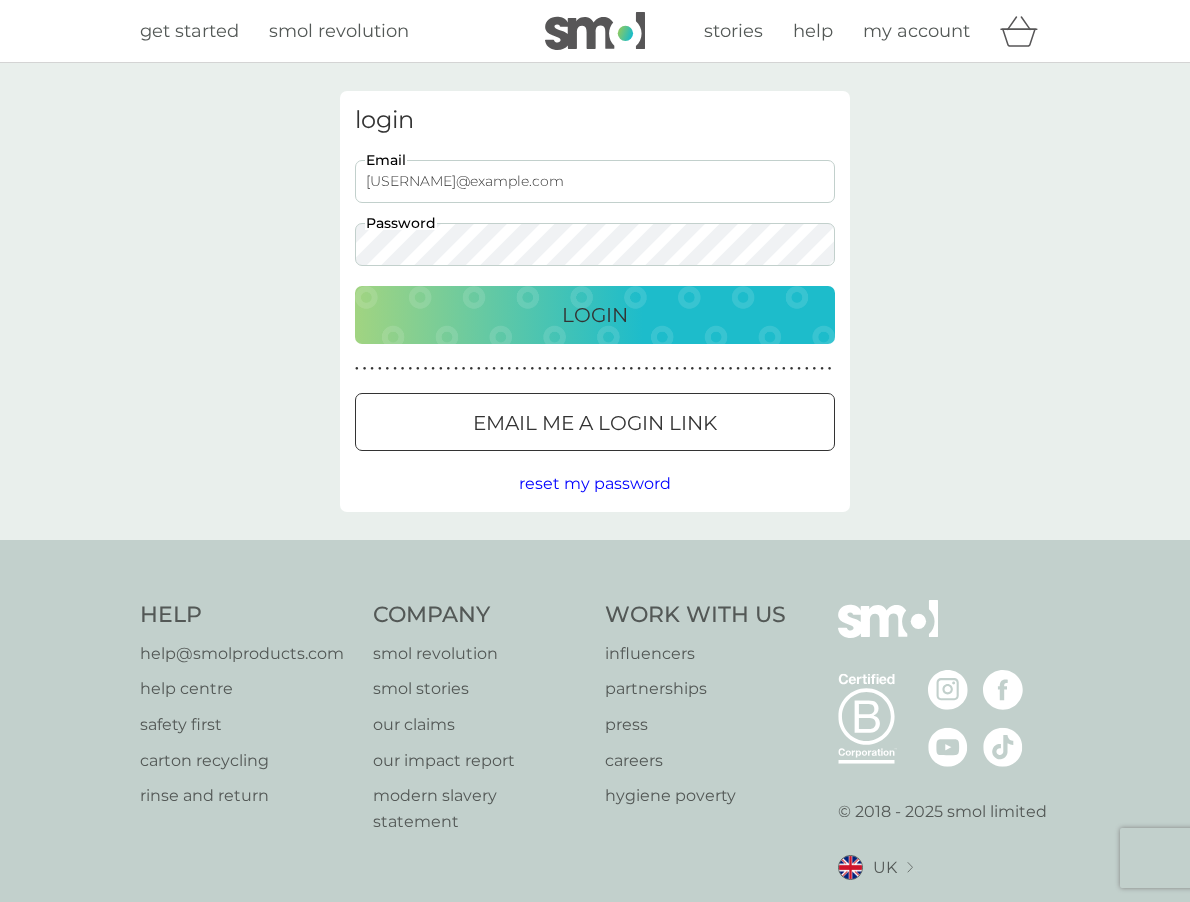 click on "Login" at bounding box center [595, 315] 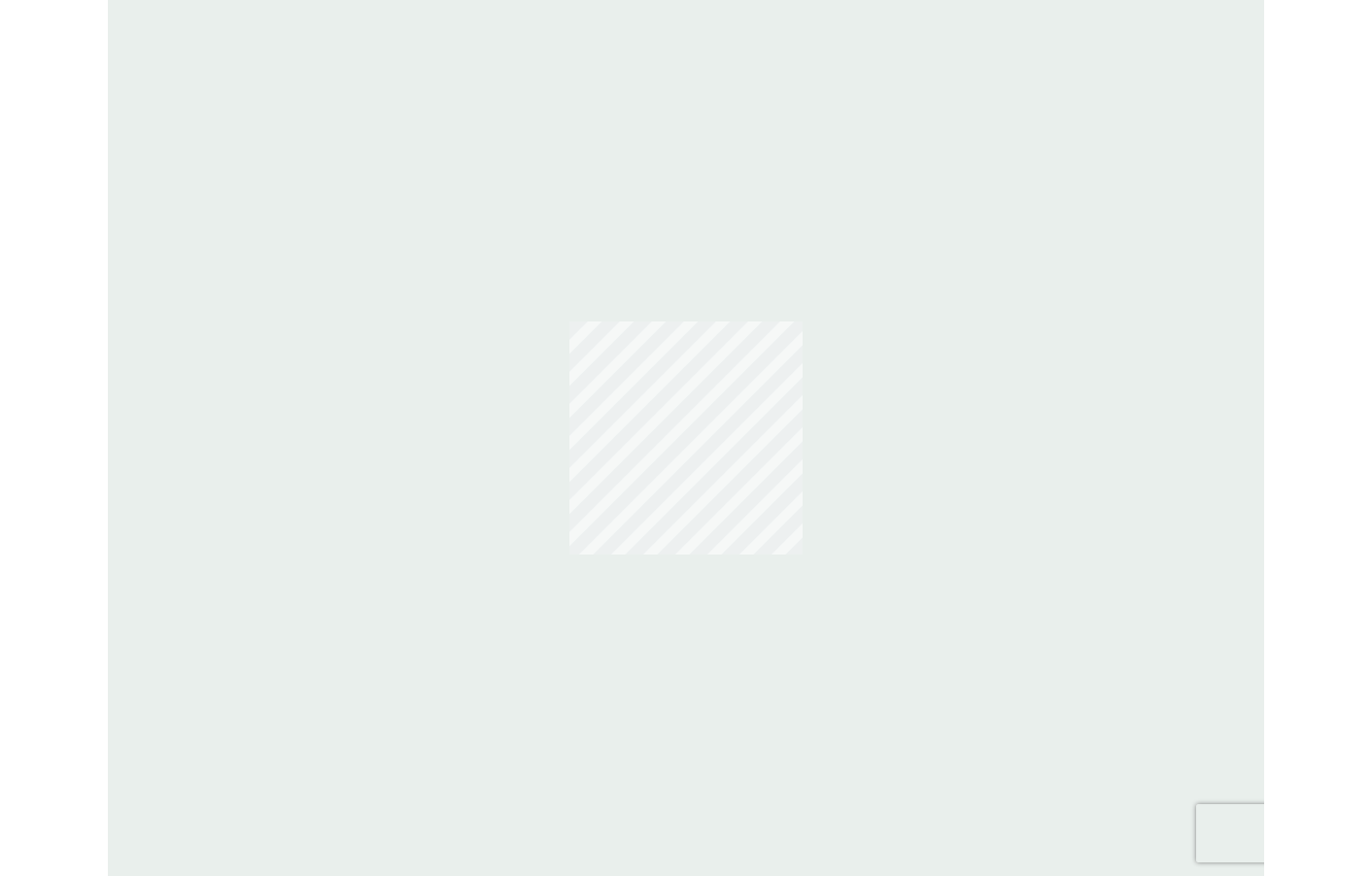 scroll, scrollTop: 0, scrollLeft: 0, axis: both 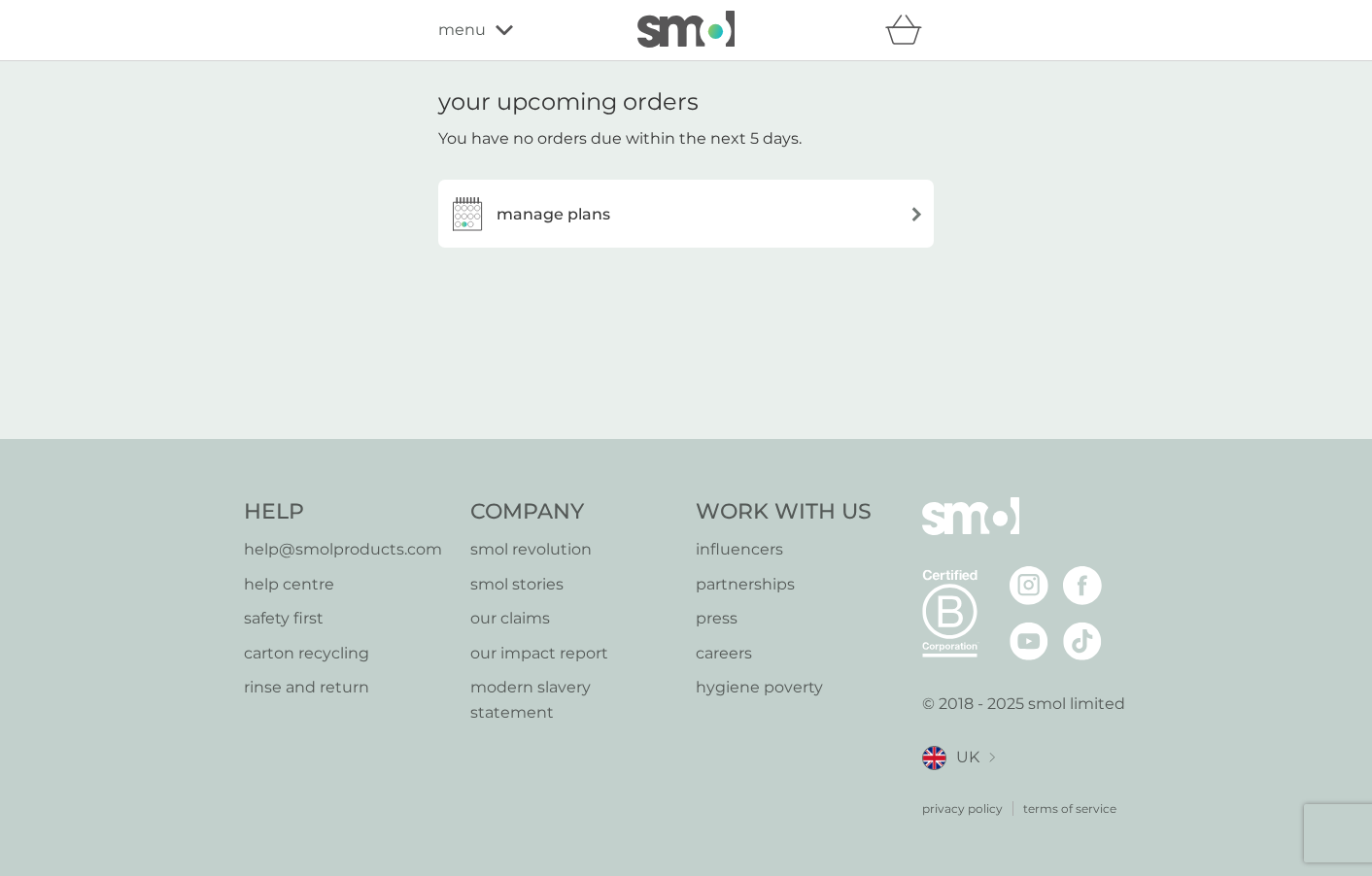 click on "manage plans" at bounding box center (553, 215) 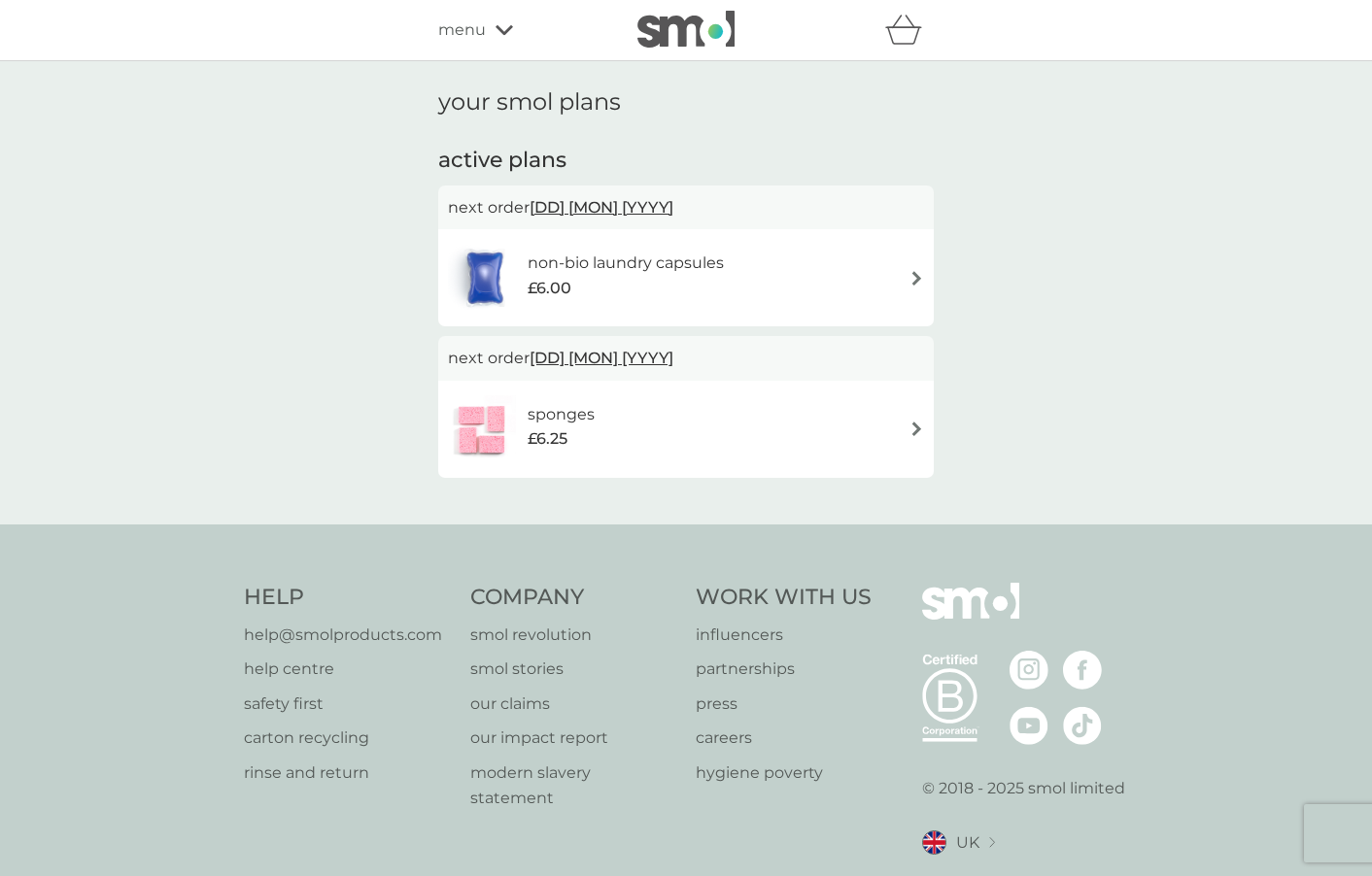click on "menu" at bounding box center [462, 30] 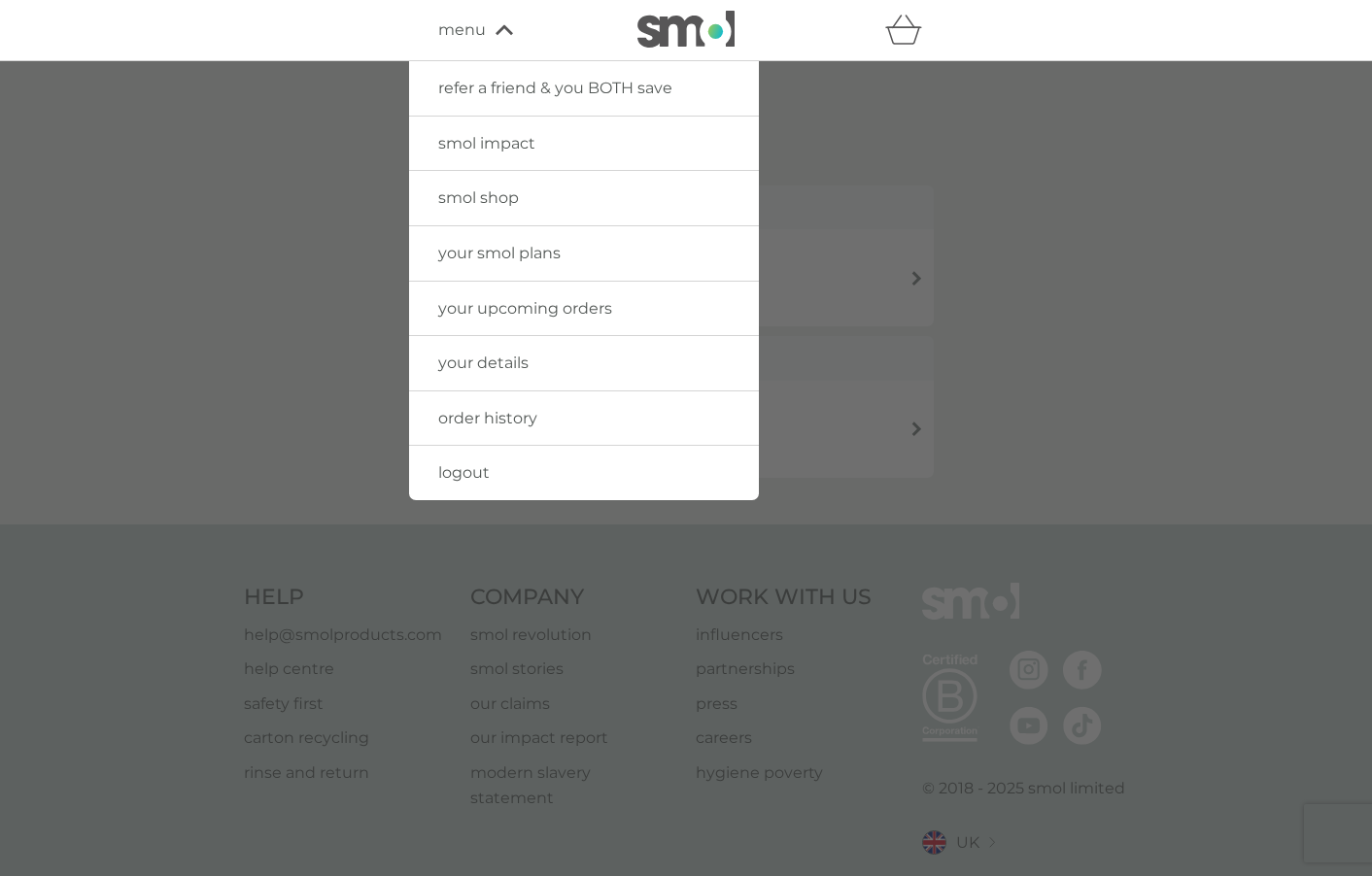 click at bounding box center [686, 499] 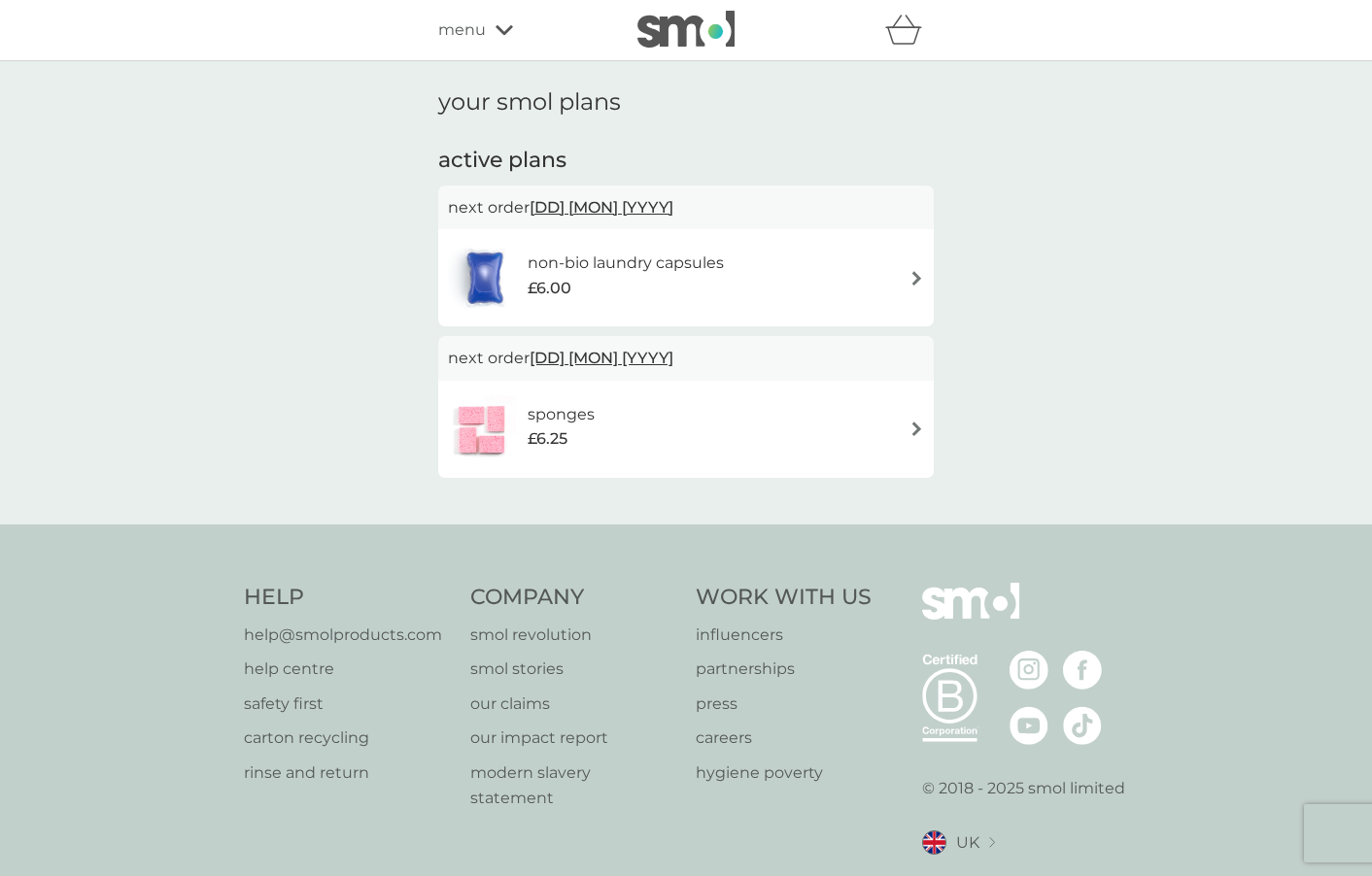 click on "menu" at bounding box center (521, 30) 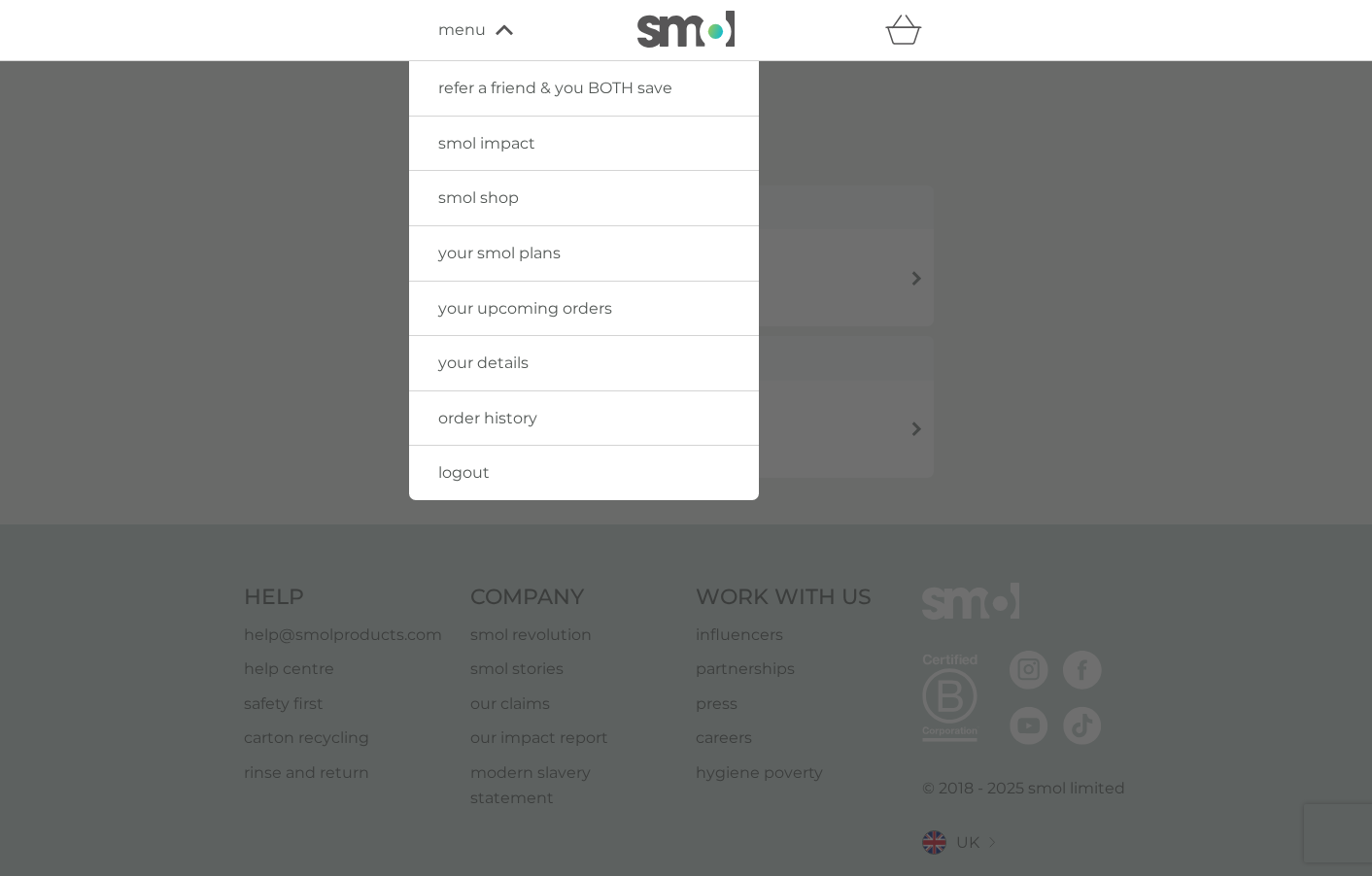 click on "smol shop" at bounding box center (478, 197) 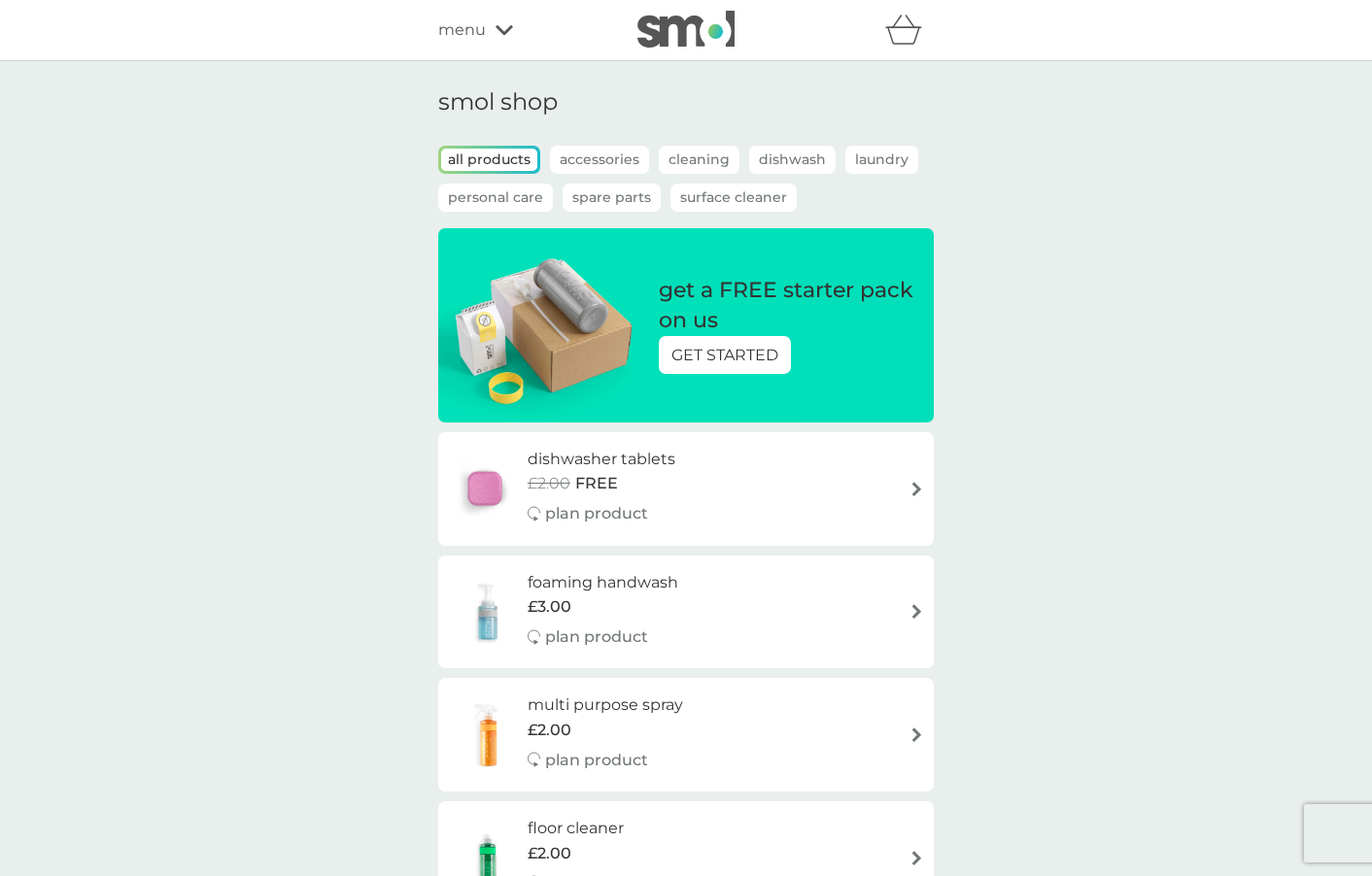 click on "dishwasher tablets £2.00 FREE plan product" at bounding box center [686, 489] 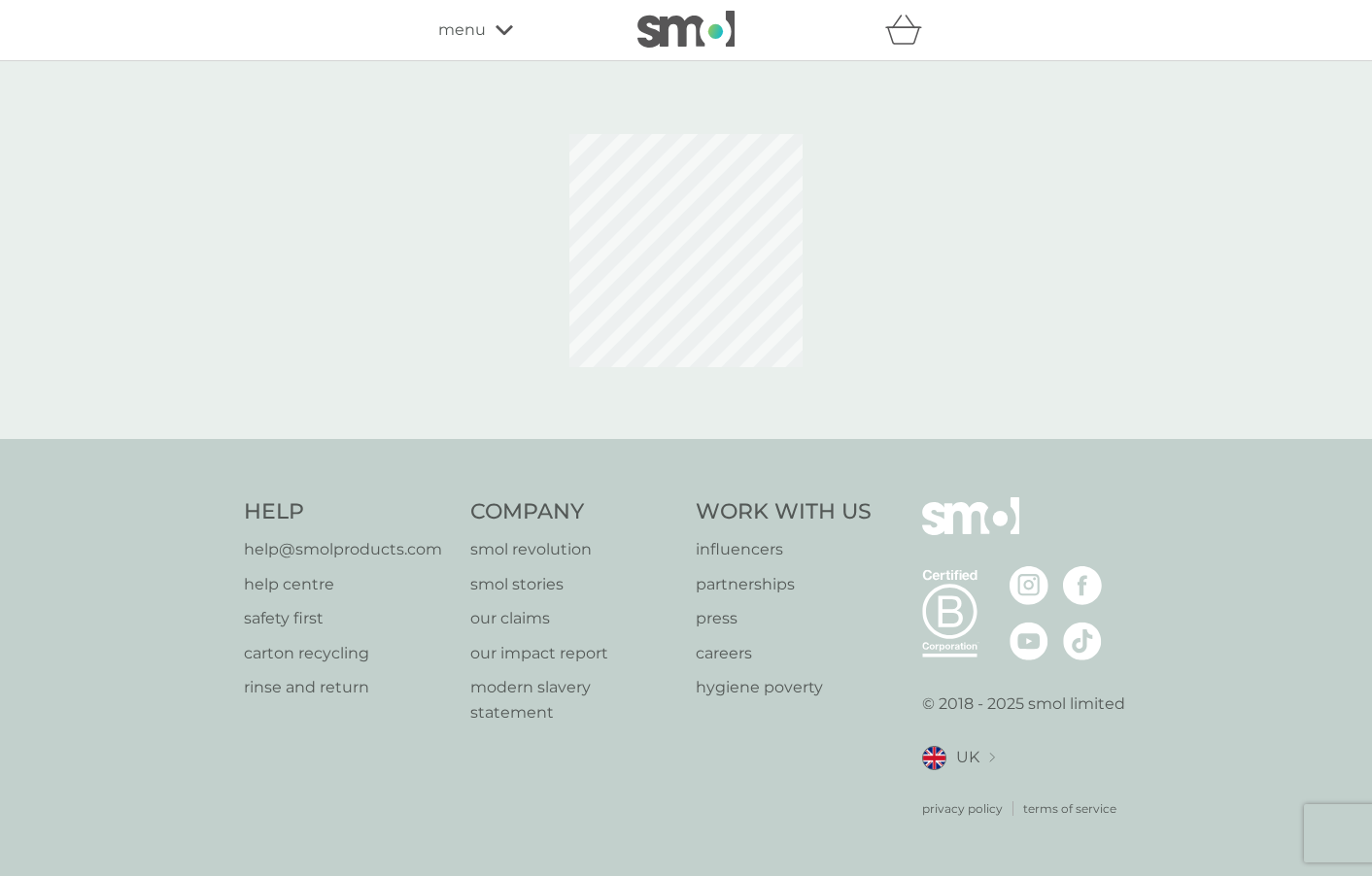 select on "42" 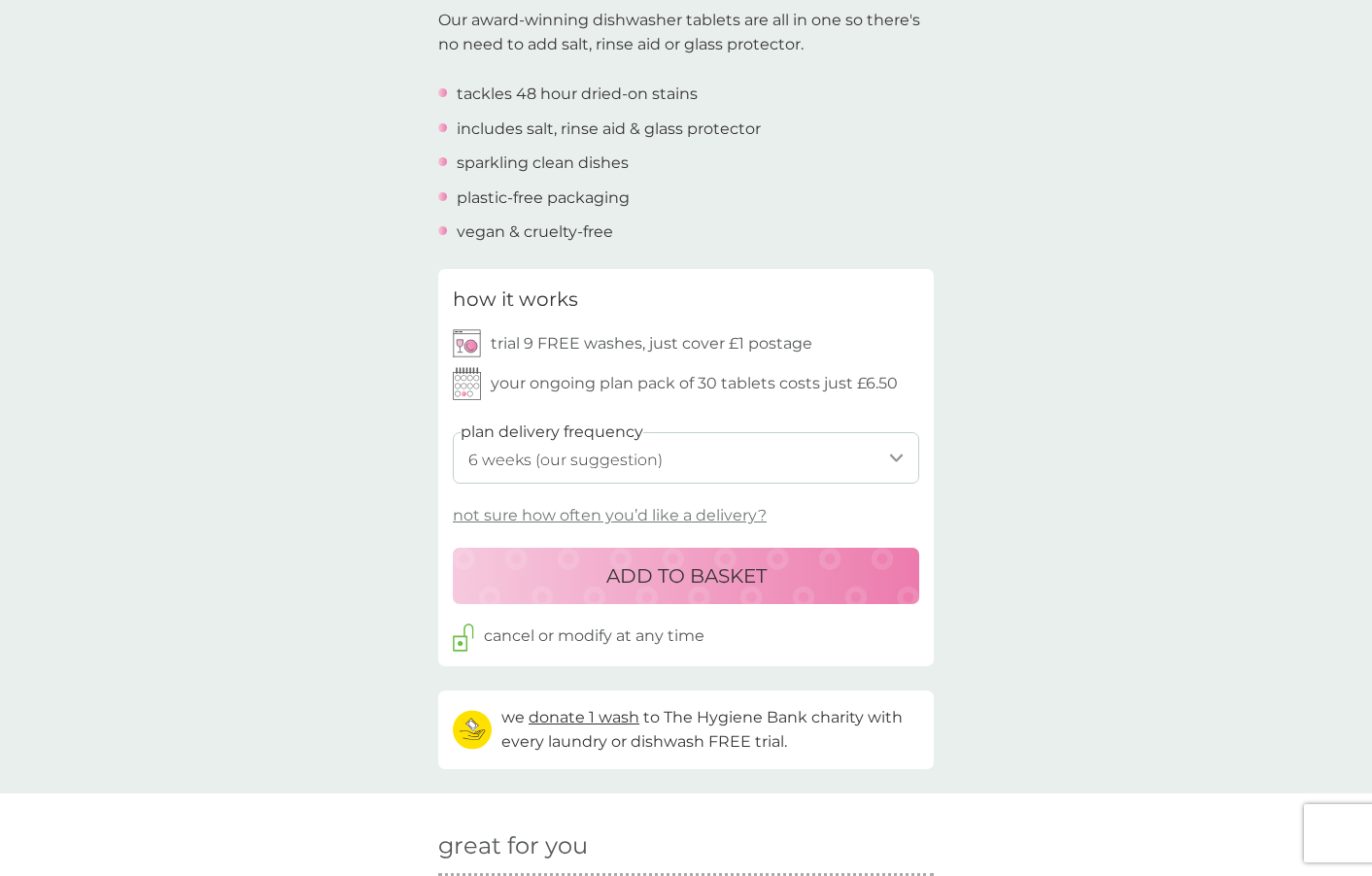 scroll, scrollTop: 640, scrollLeft: 0, axis: vertical 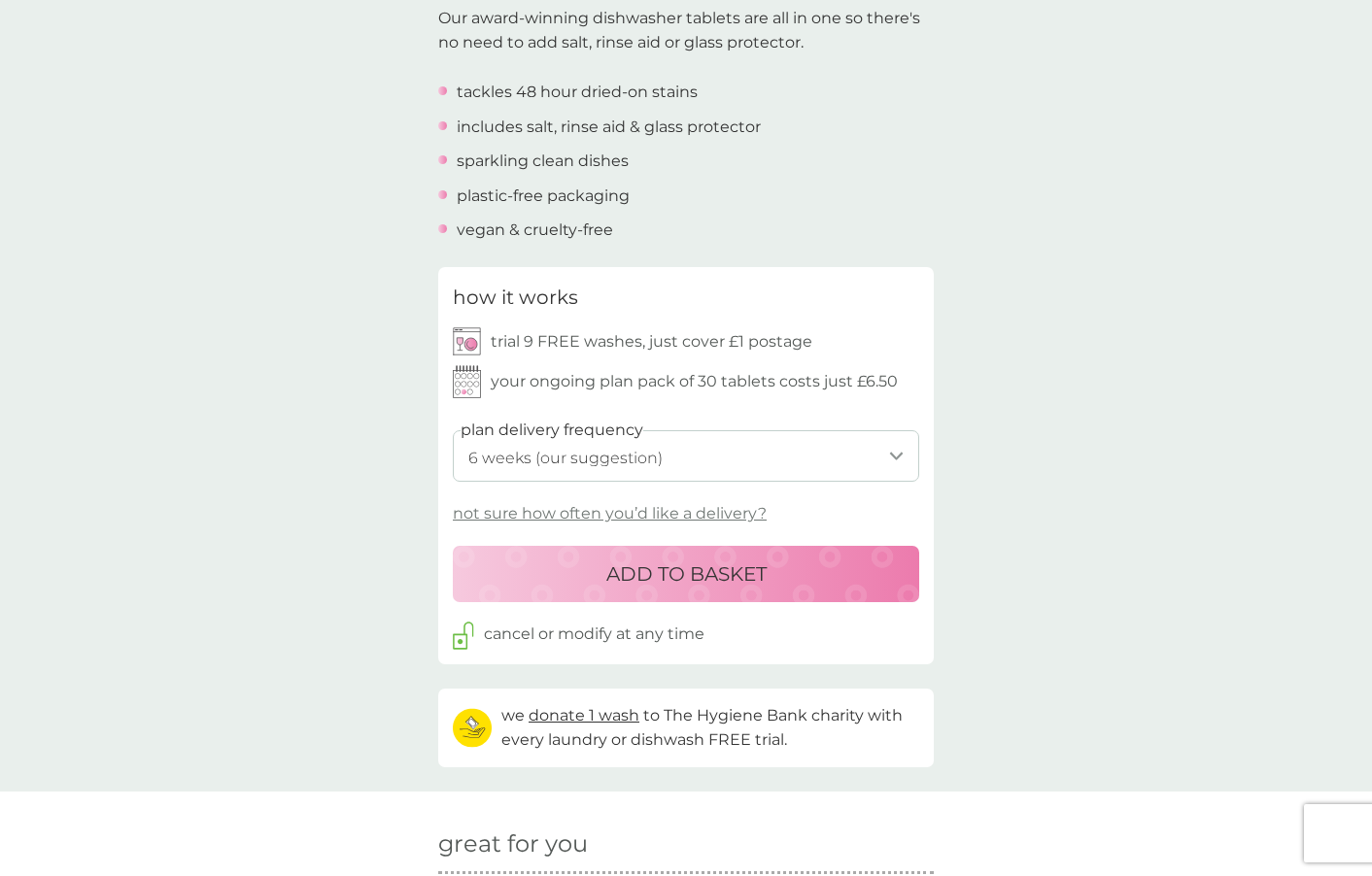 click on "ADD TO BASKET" at bounding box center (686, 574) 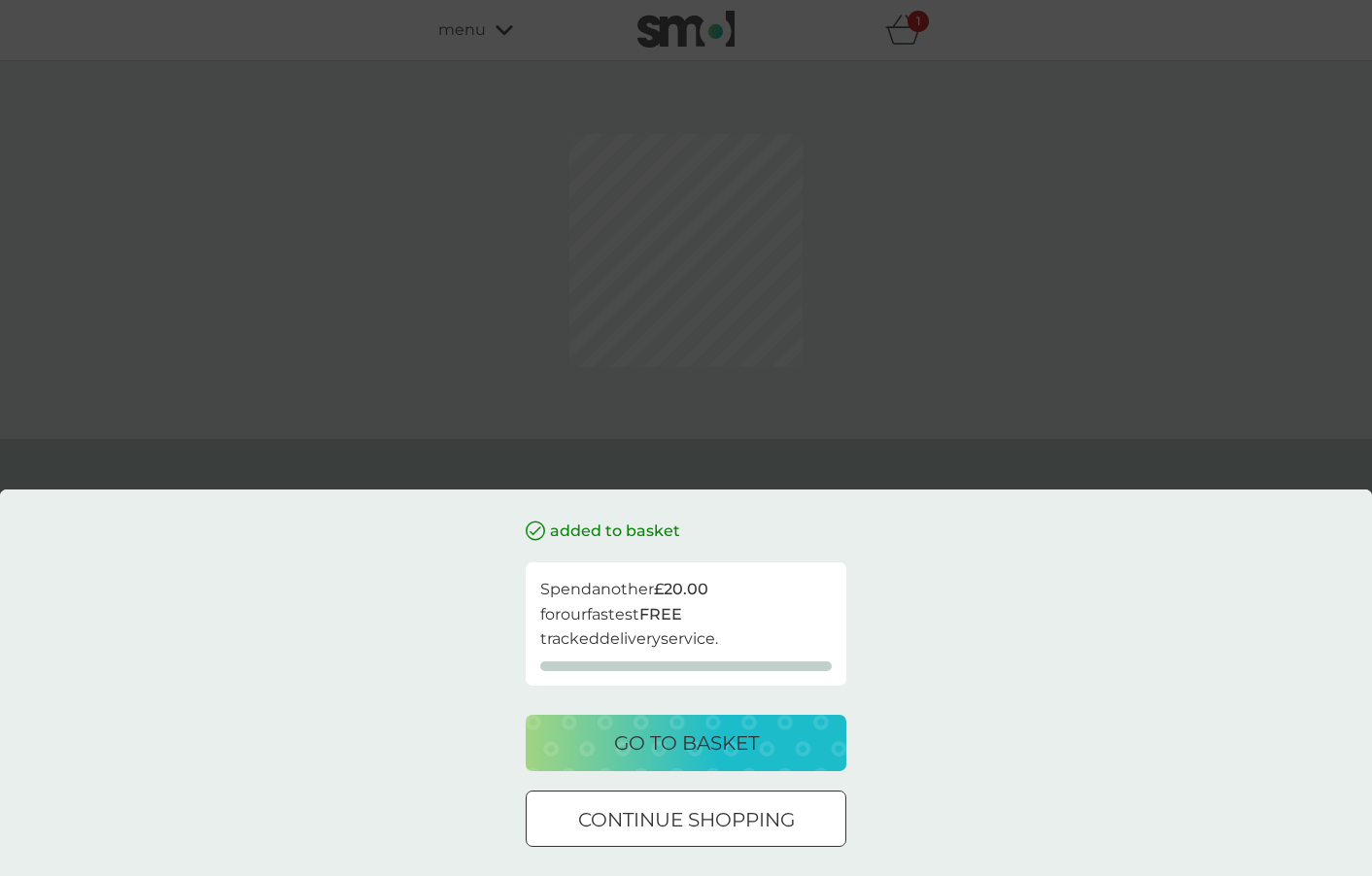 scroll, scrollTop: 0, scrollLeft: 0, axis: both 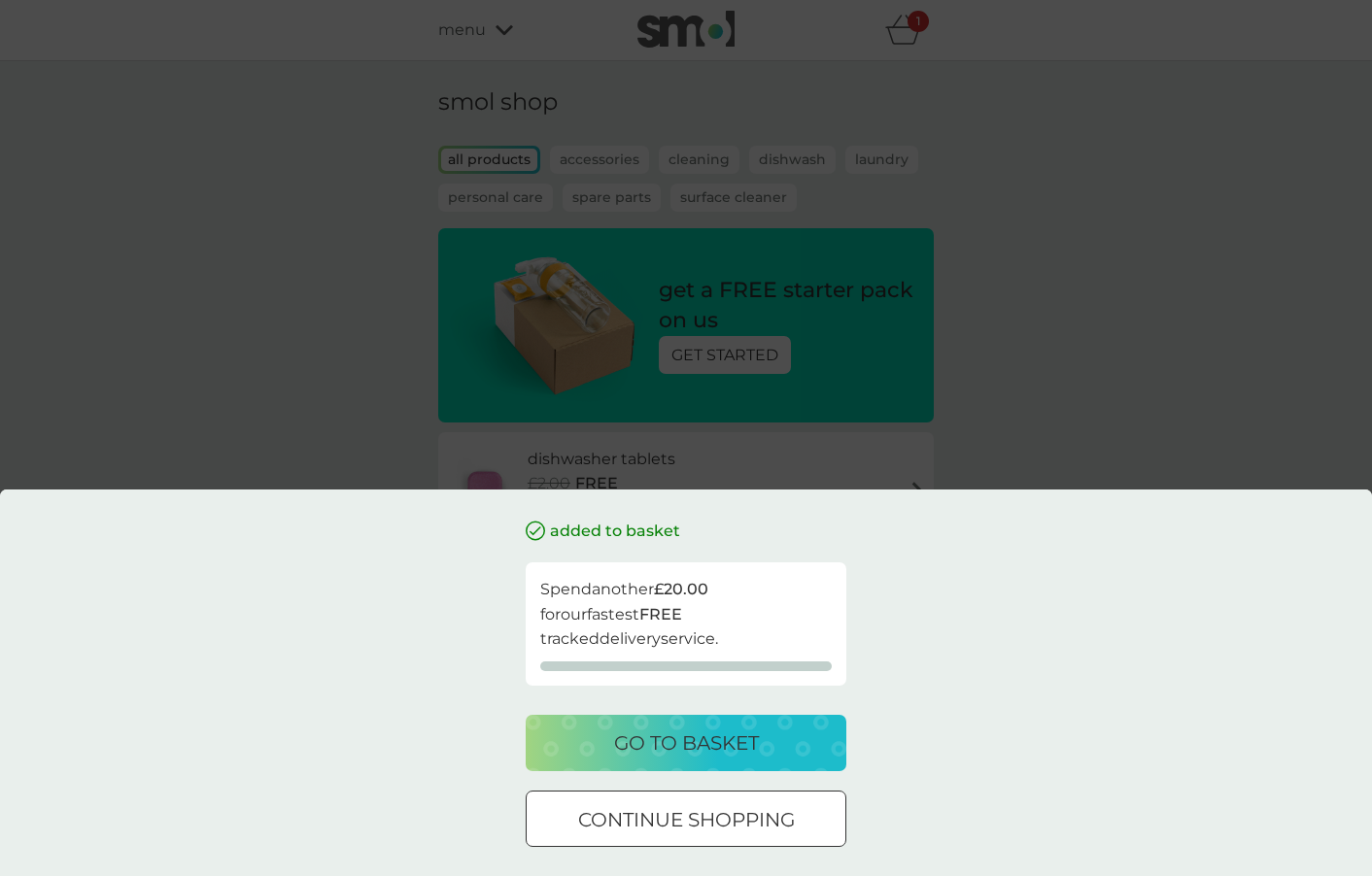 click on "continue shopping" at bounding box center [686, 820] 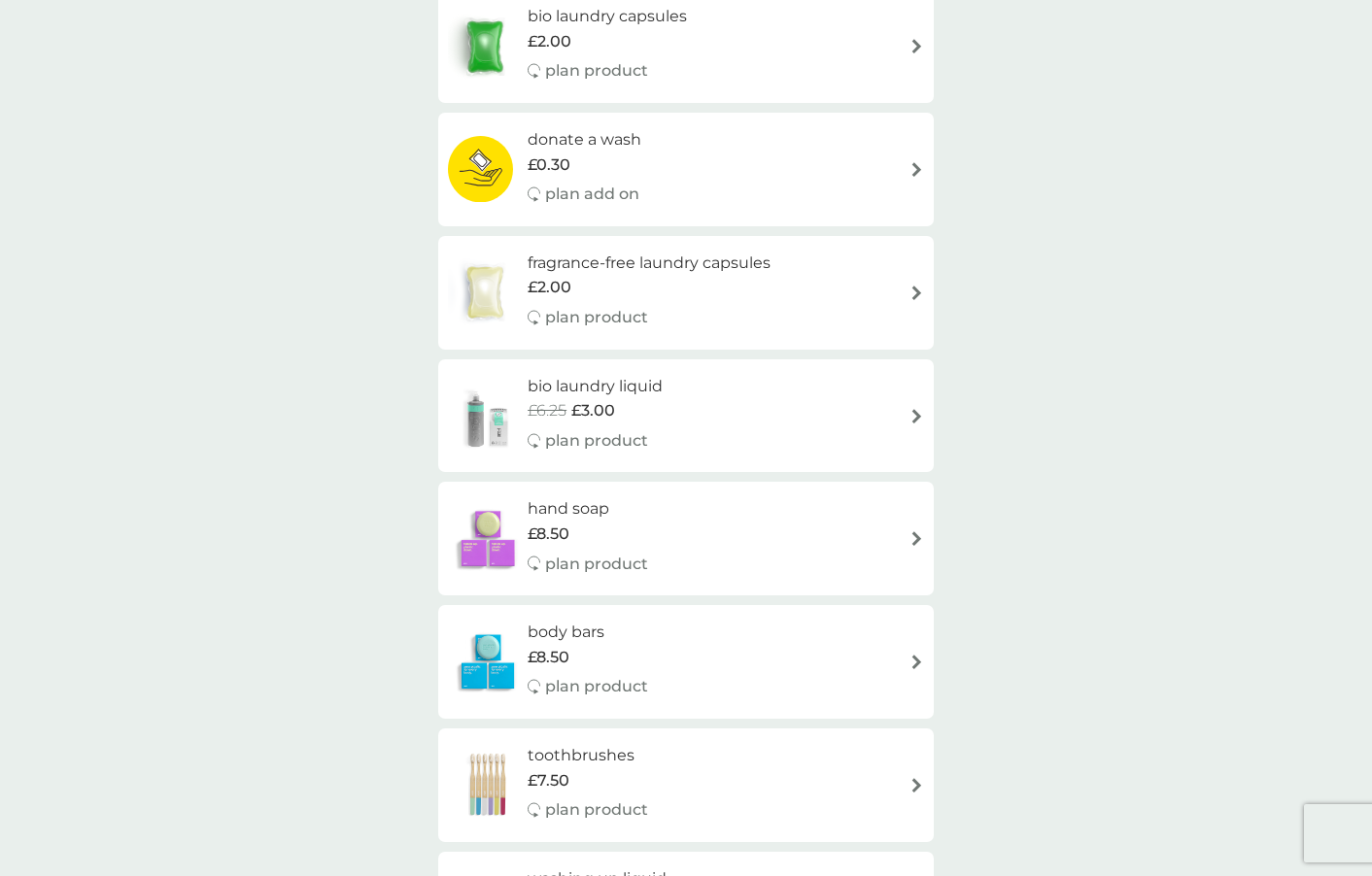 scroll, scrollTop: 1305, scrollLeft: 0, axis: vertical 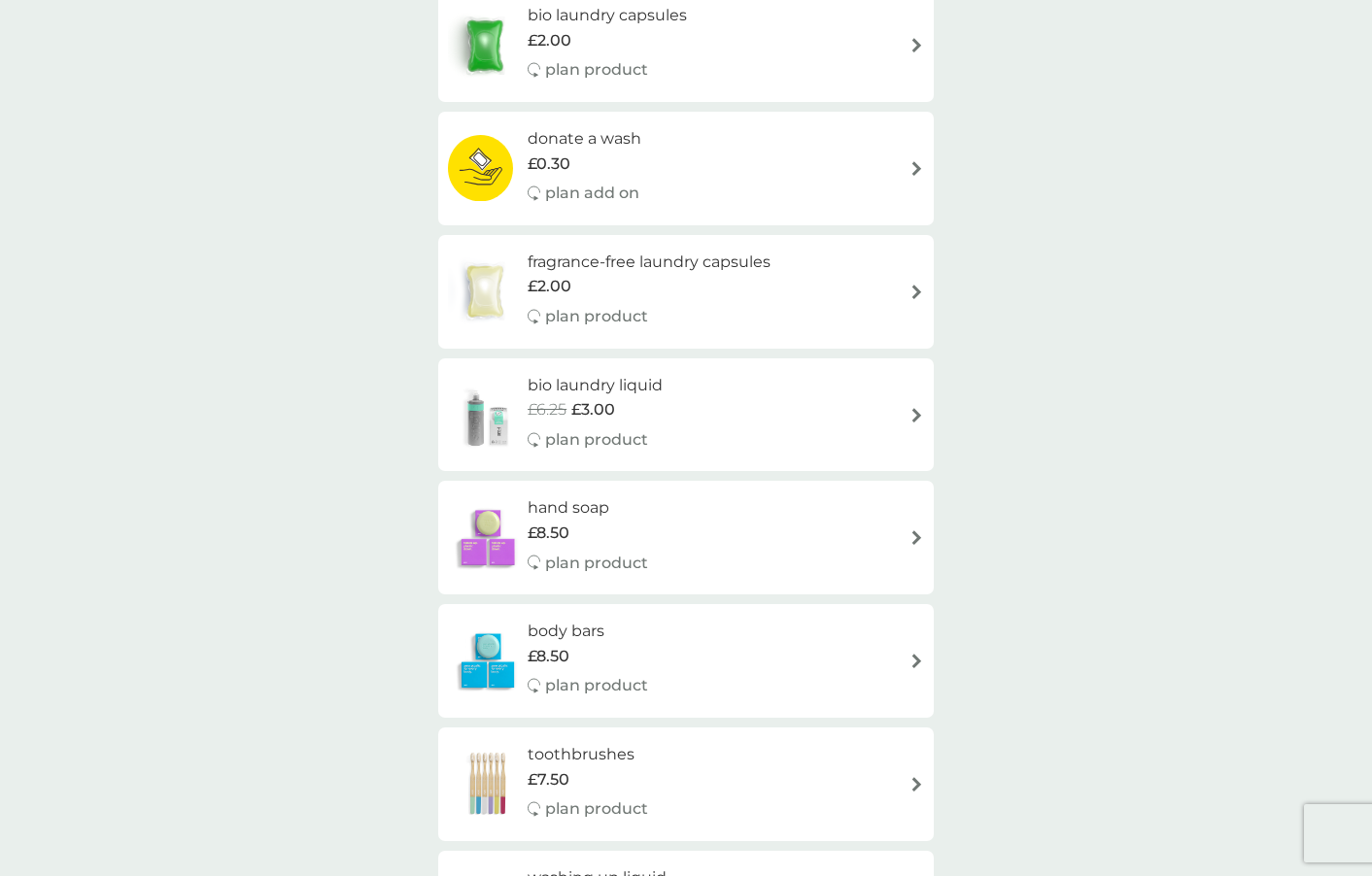 click on "plan add on" at bounding box center [592, 193] 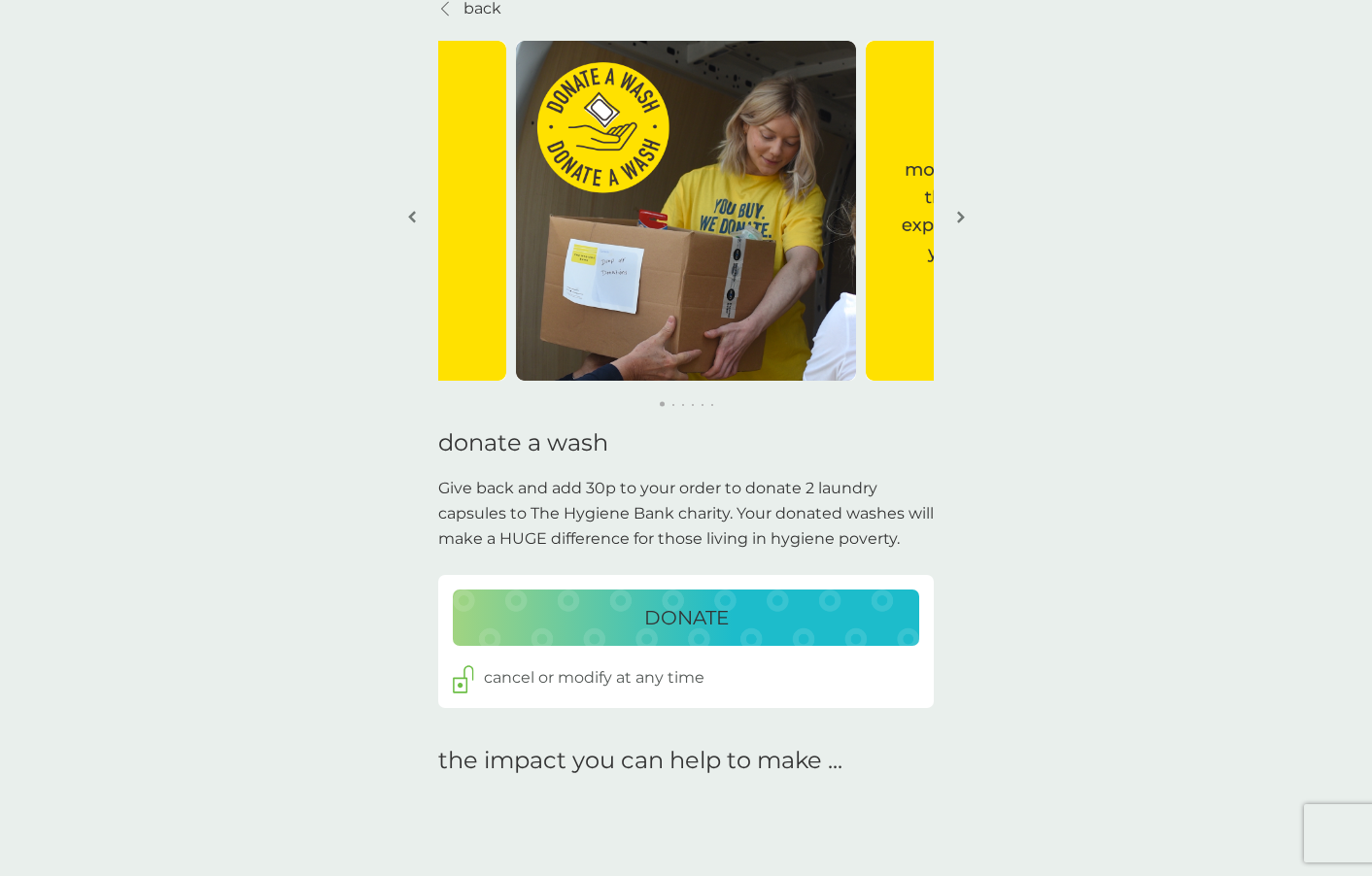 scroll, scrollTop: 94, scrollLeft: 0, axis: vertical 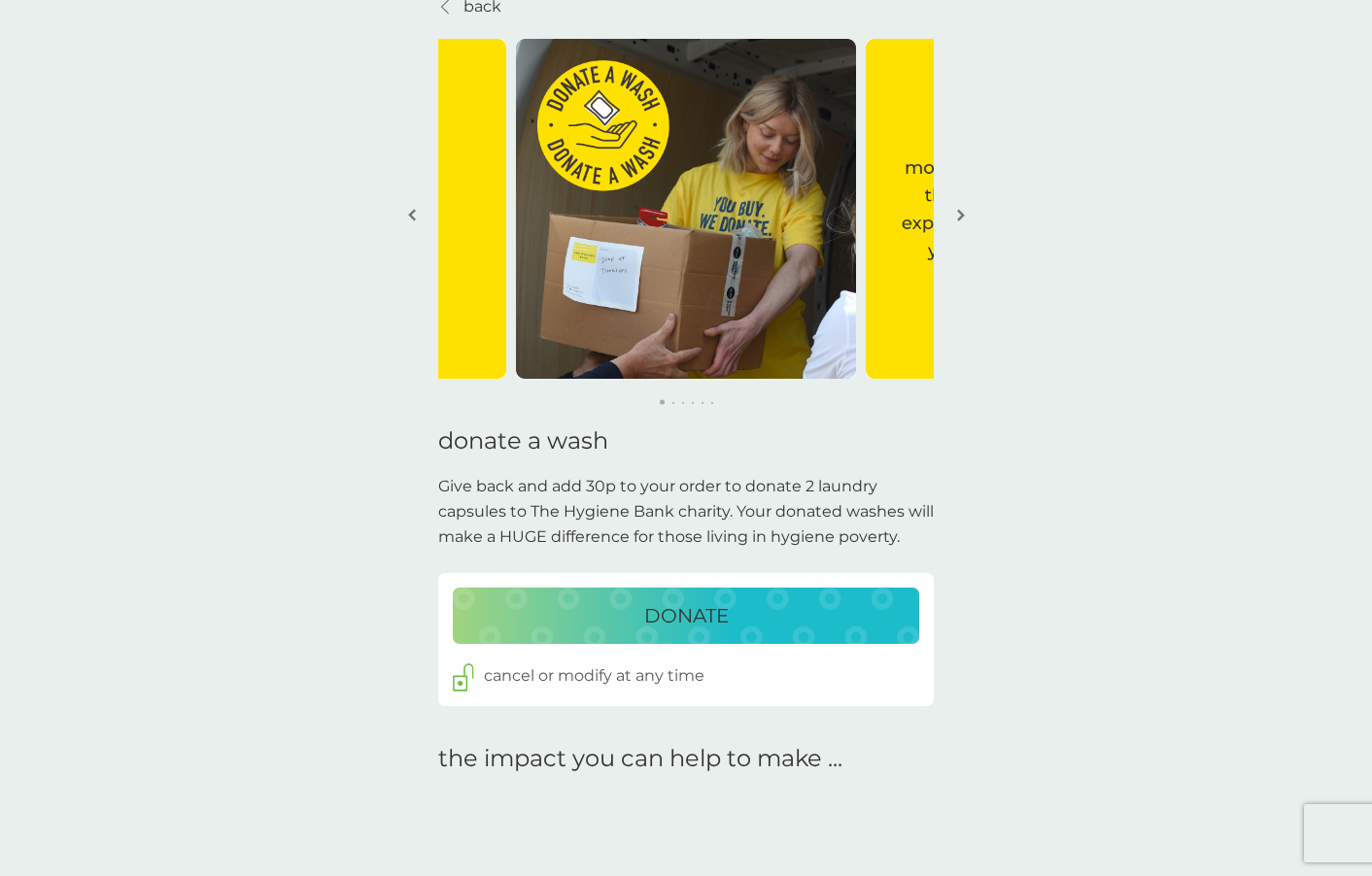 click on "DONATE" at bounding box center [686, 616] 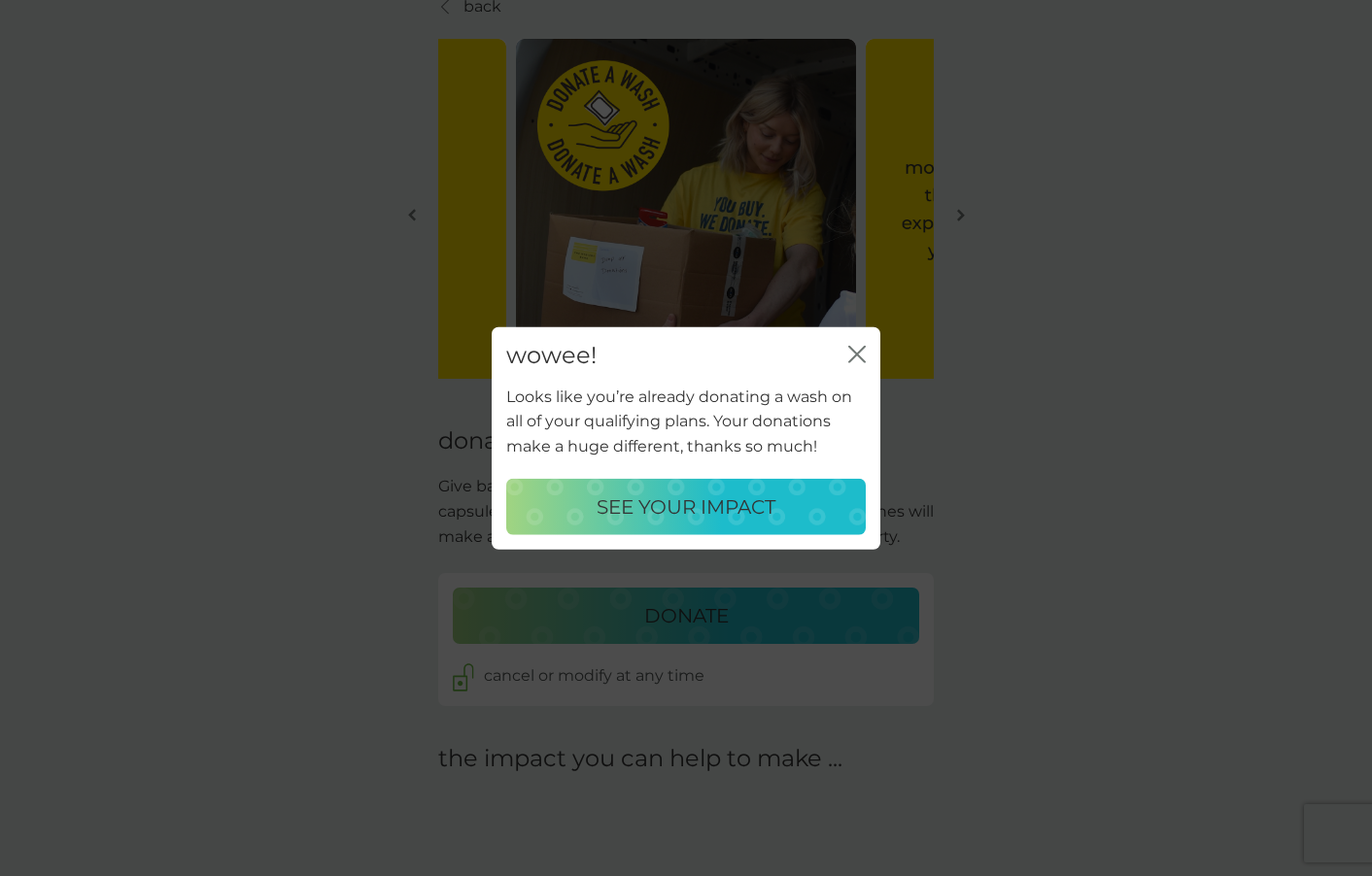 click on "SEE YOUR IMPACT" at bounding box center (686, 506) 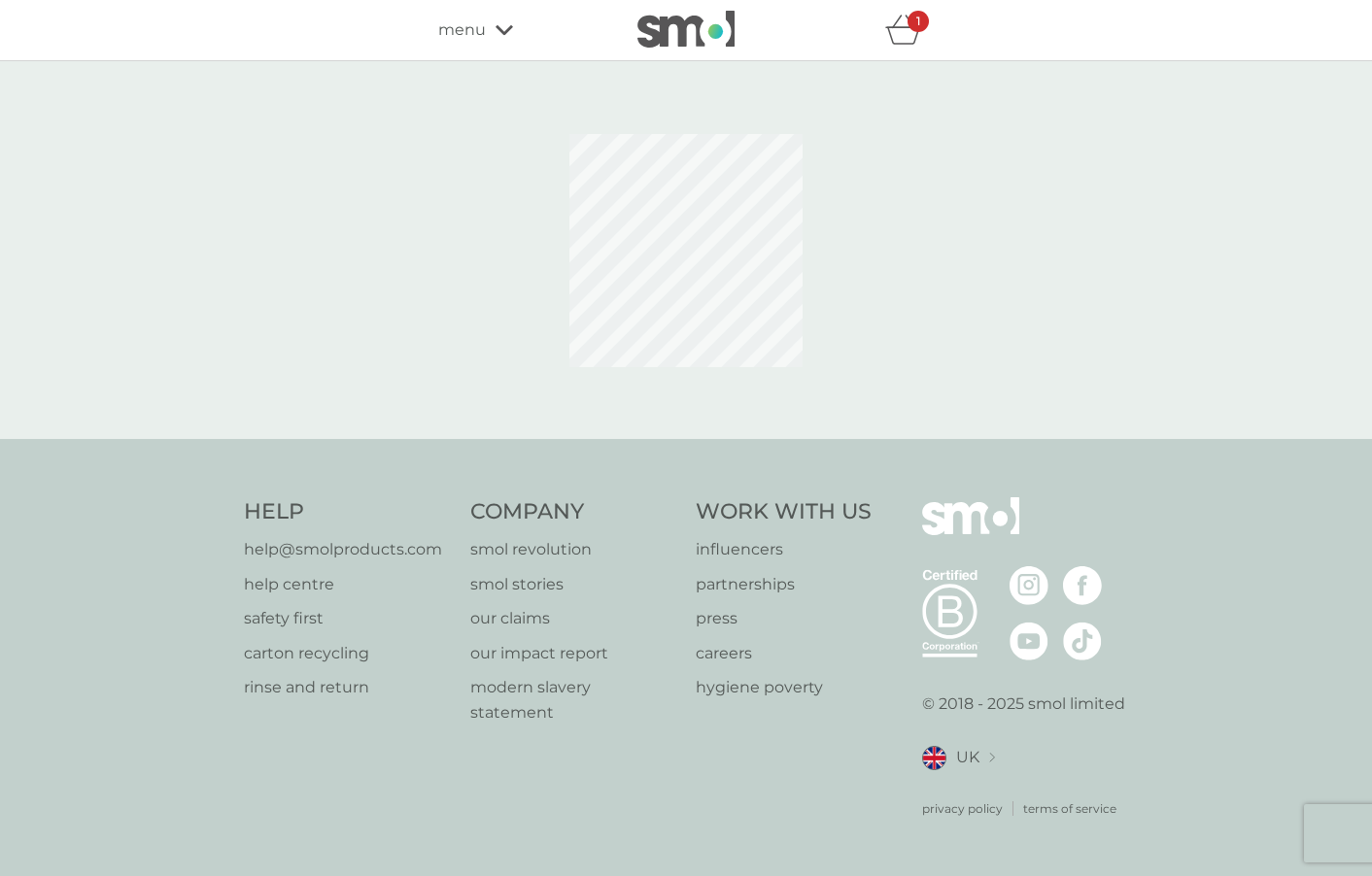 scroll, scrollTop: 0, scrollLeft: 0, axis: both 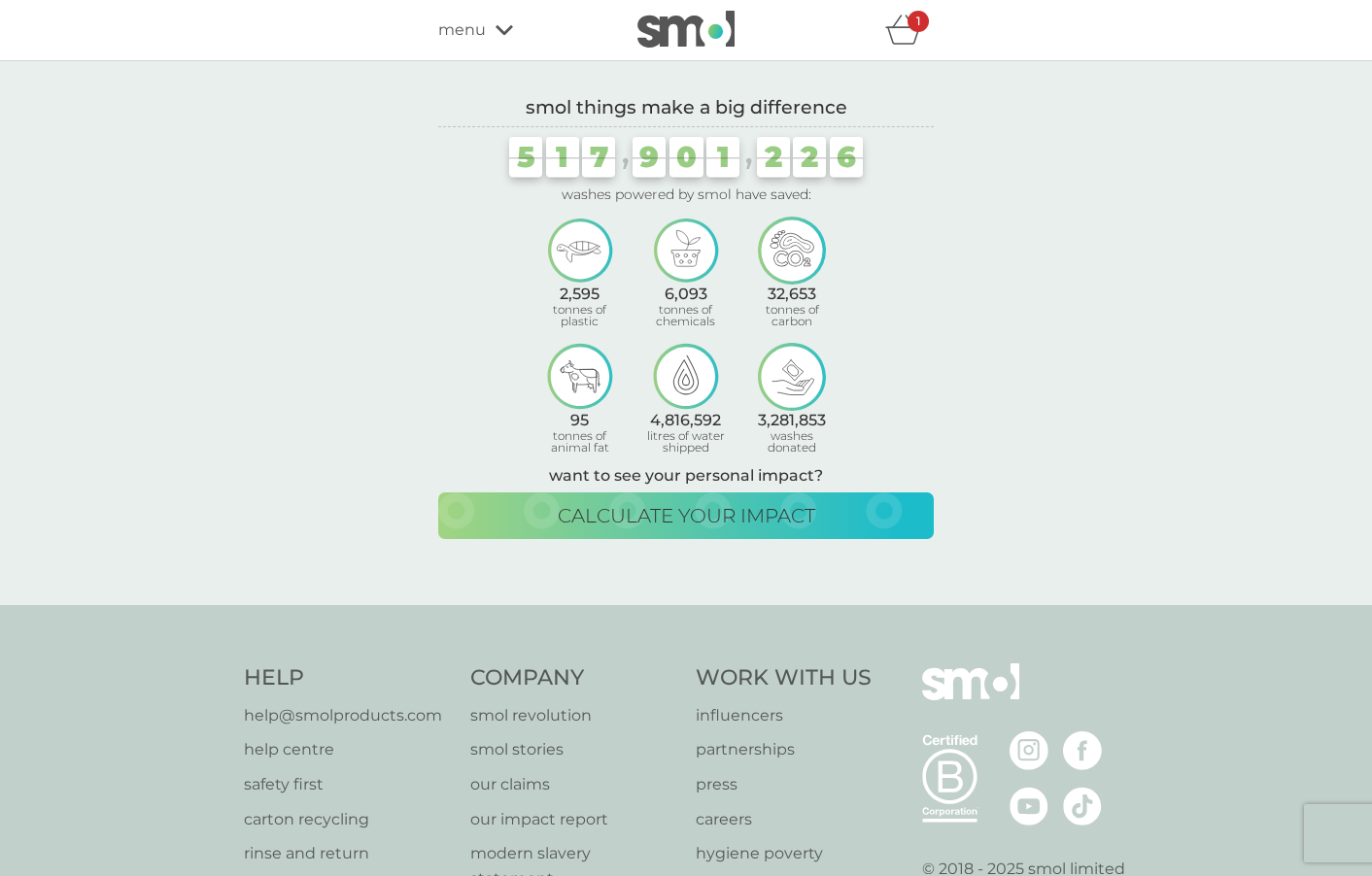 click 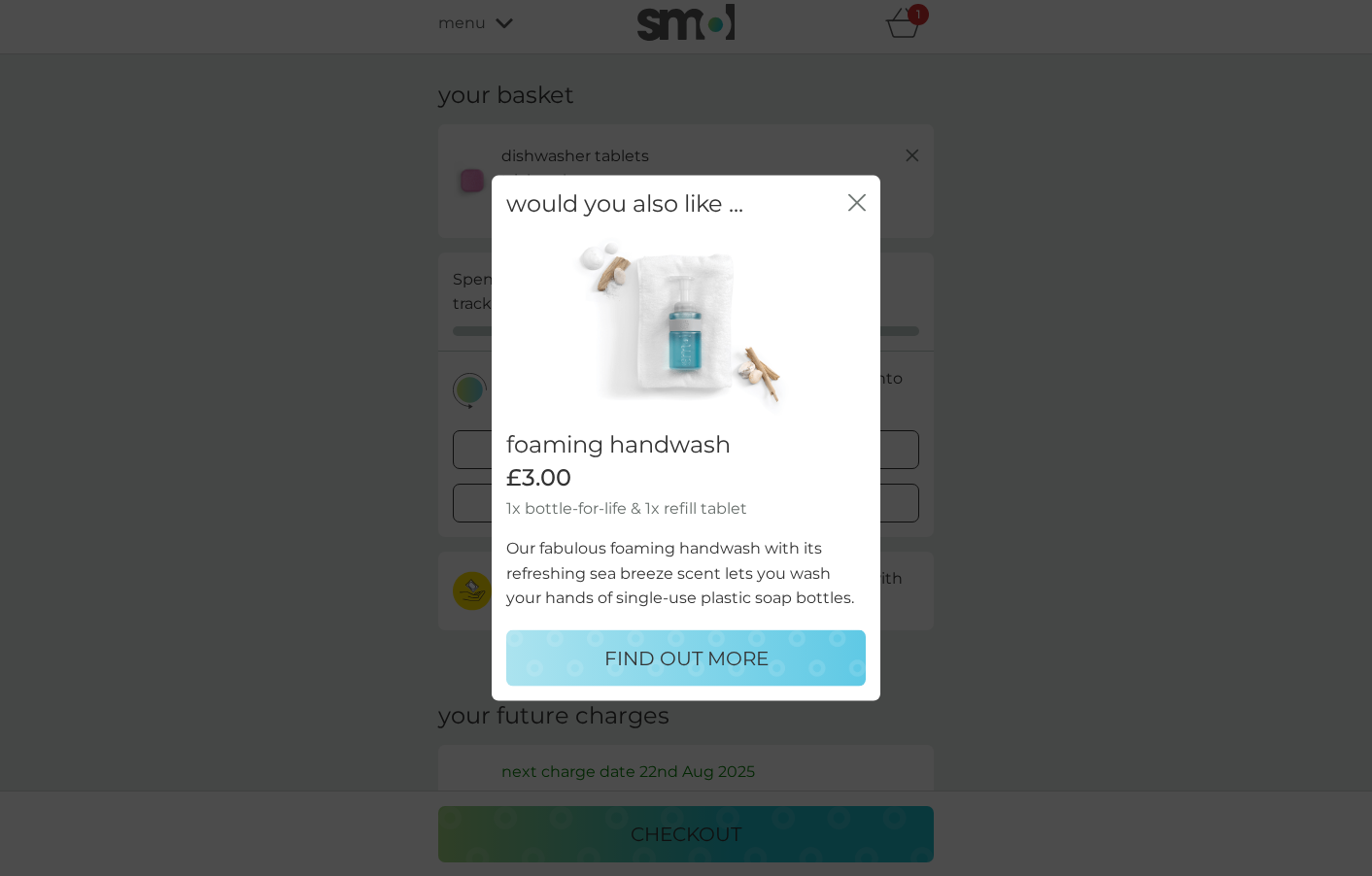 scroll, scrollTop: 26, scrollLeft: 0, axis: vertical 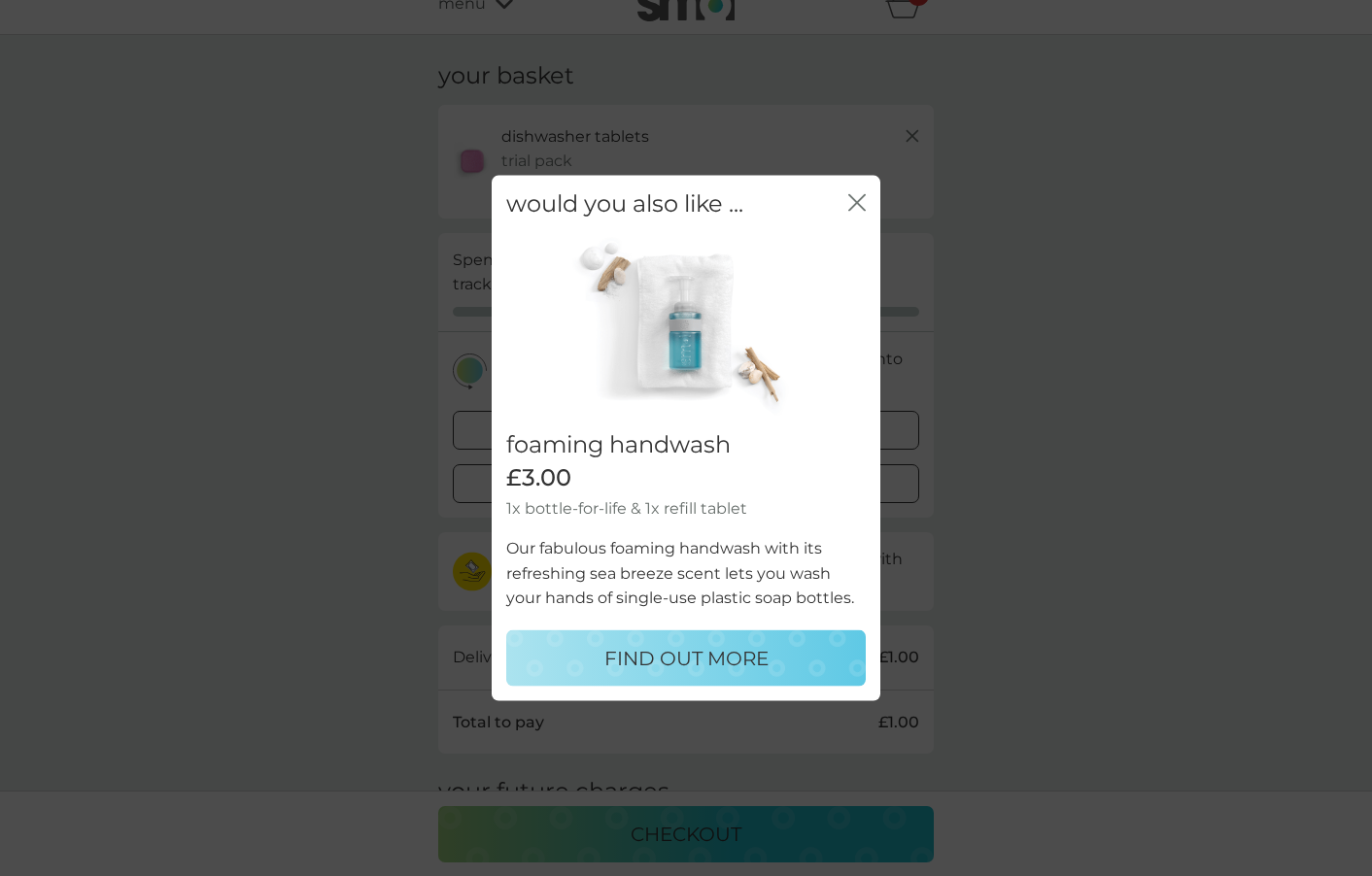 click on "close" at bounding box center [857, 204] 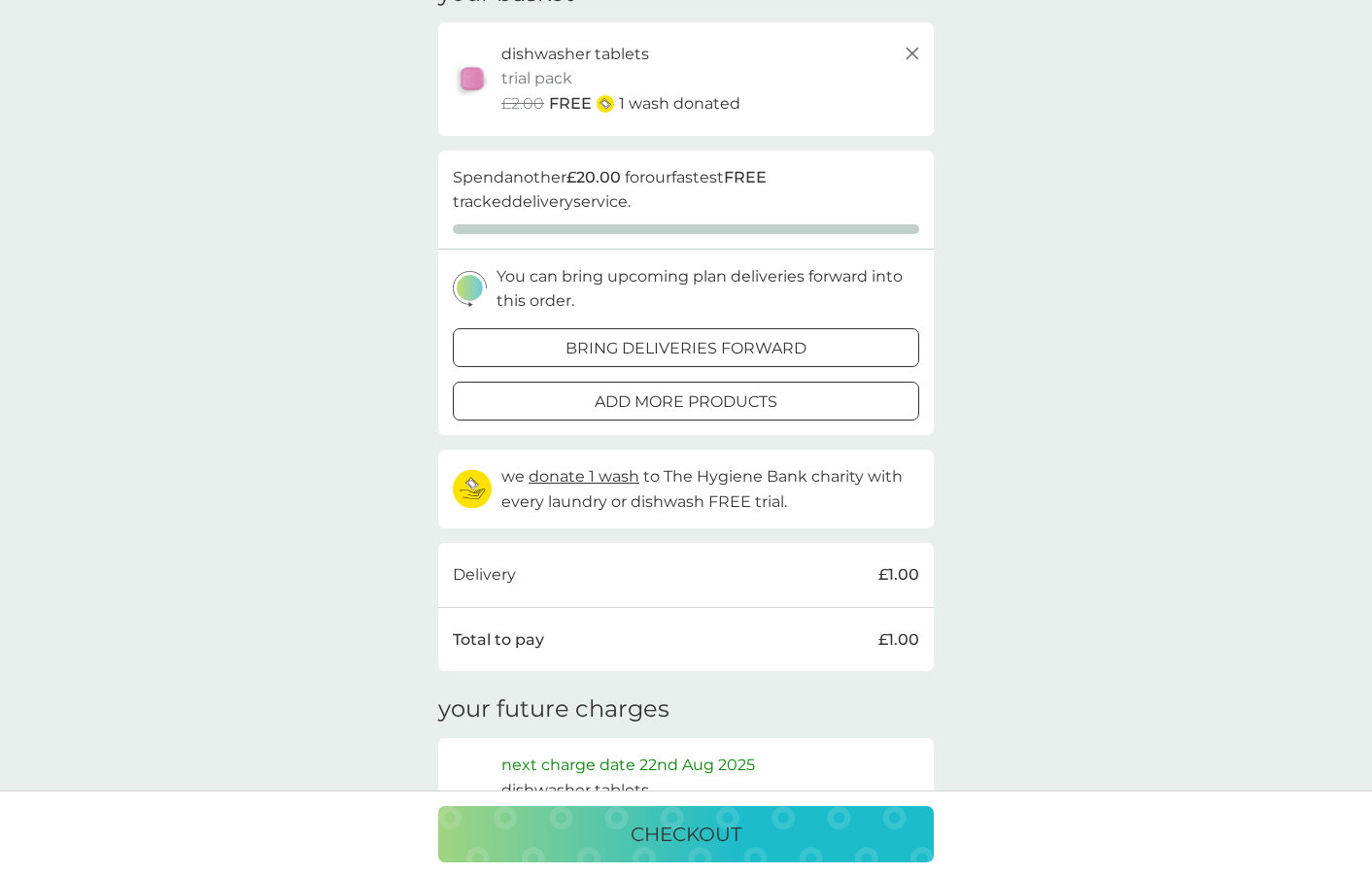 scroll, scrollTop: 118, scrollLeft: 0, axis: vertical 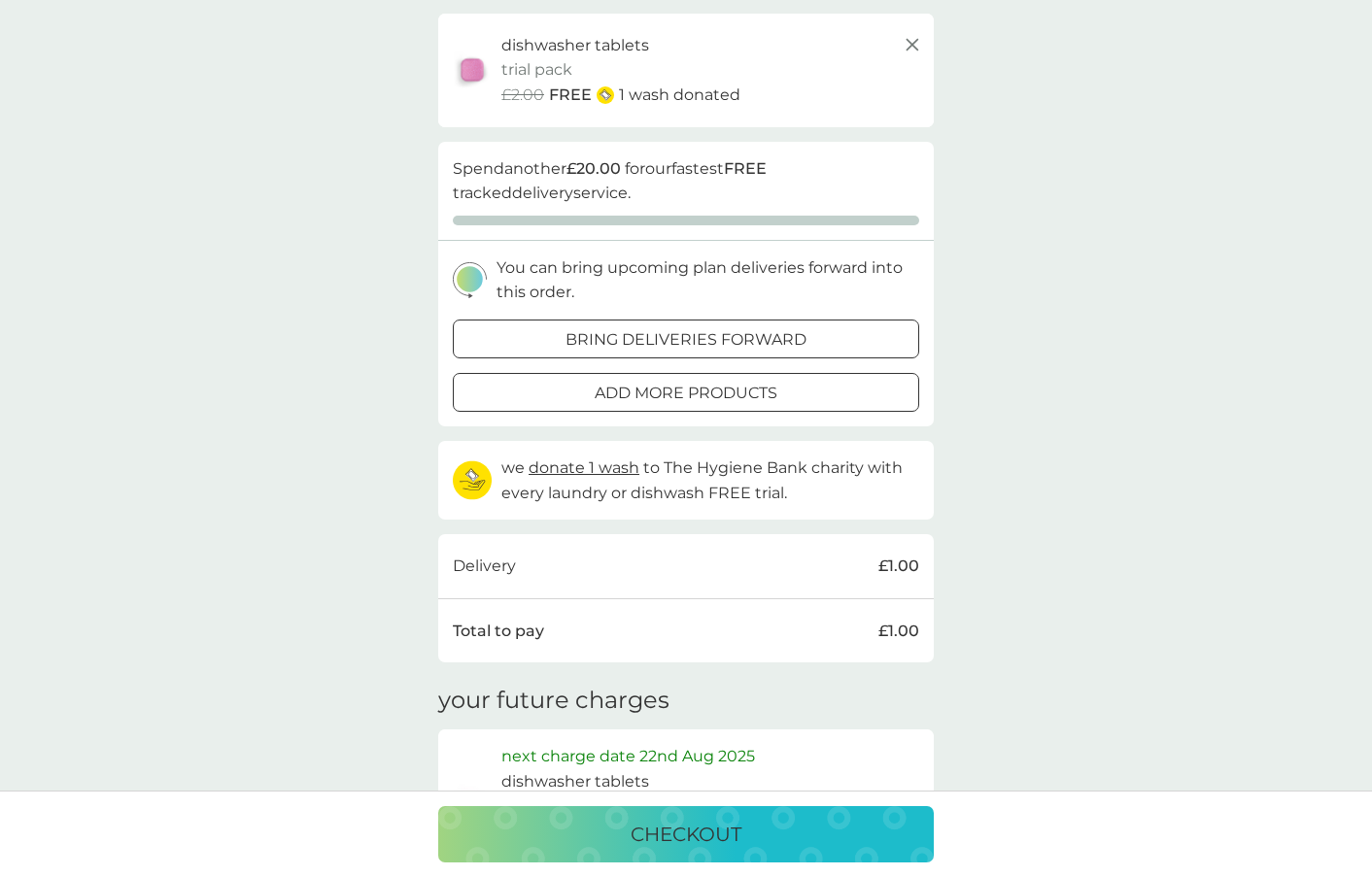 click on "checkout" at bounding box center (686, 834) 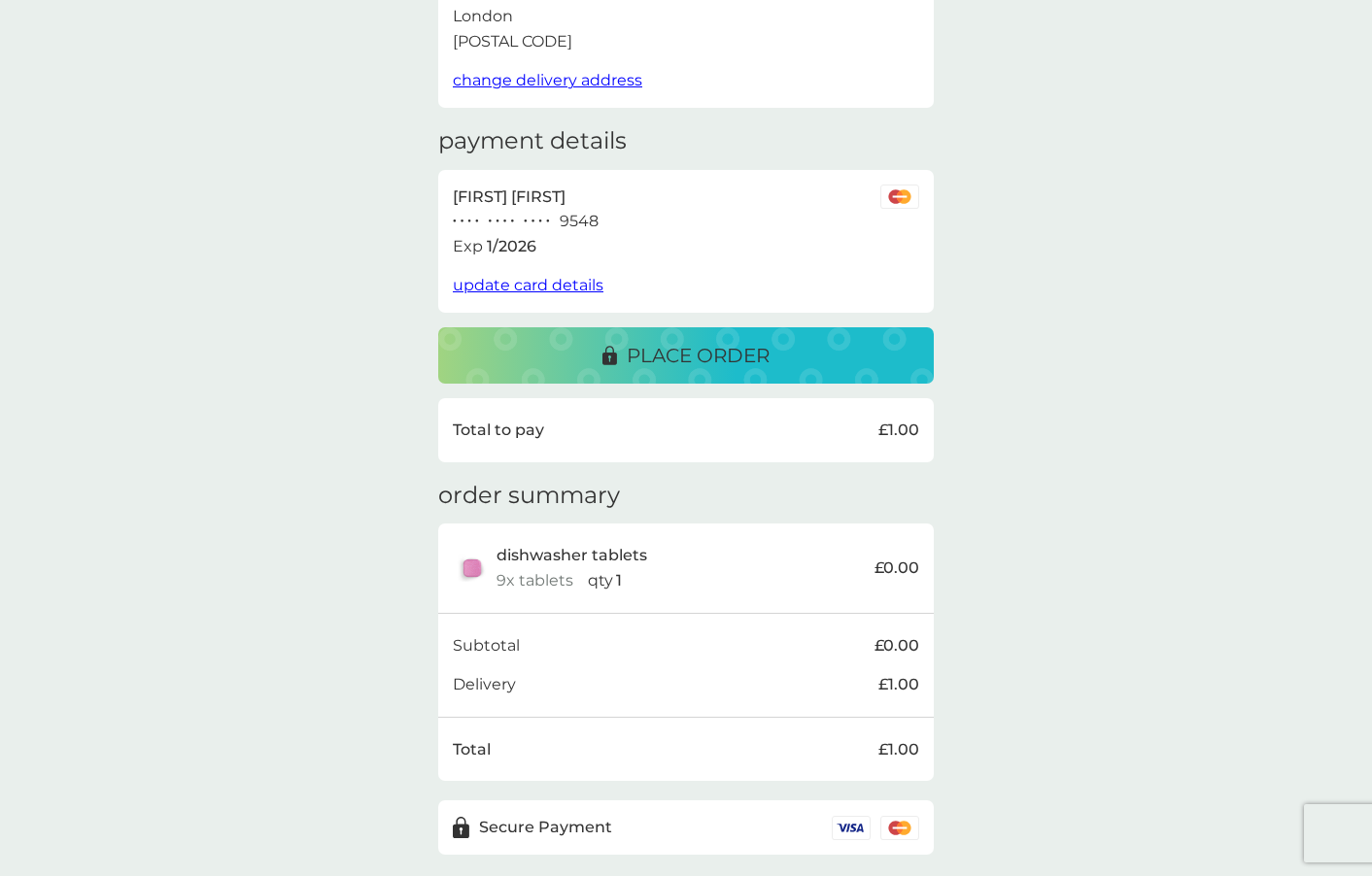 scroll, scrollTop: 0, scrollLeft: 0, axis: both 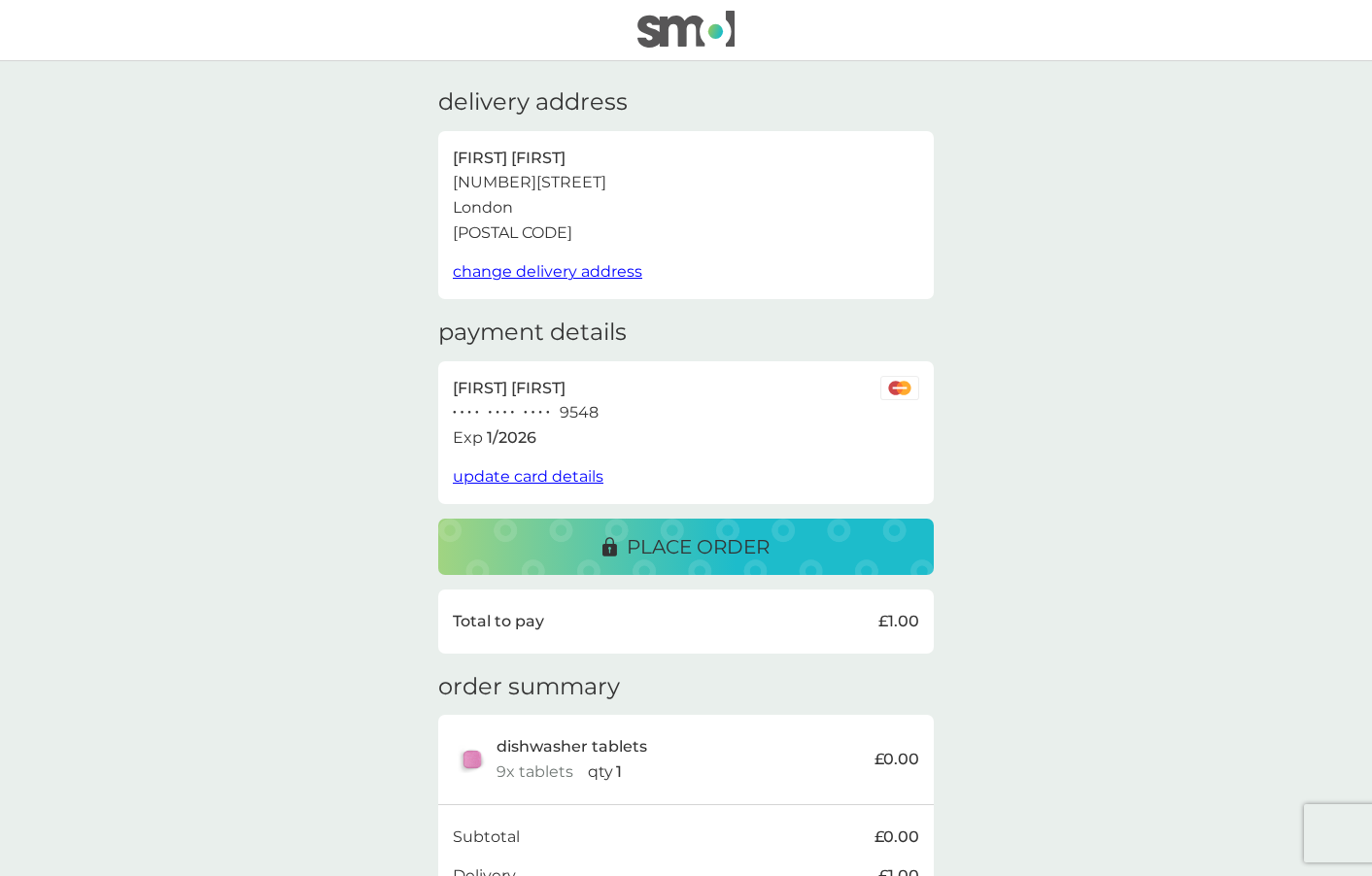 click on "place order" at bounding box center [698, 547] 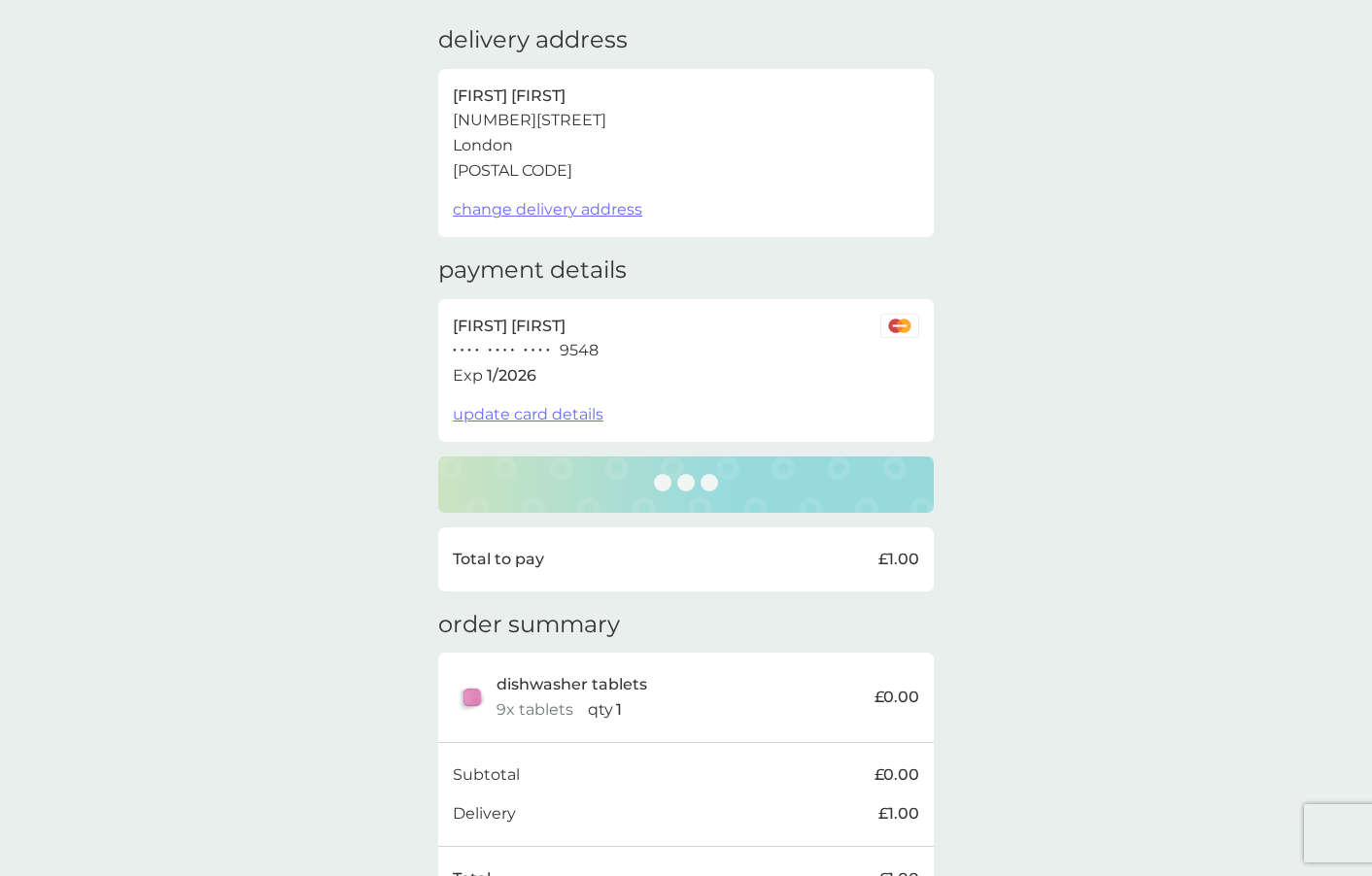 scroll, scrollTop: 64, scrollLeft: 0, axis: vertical 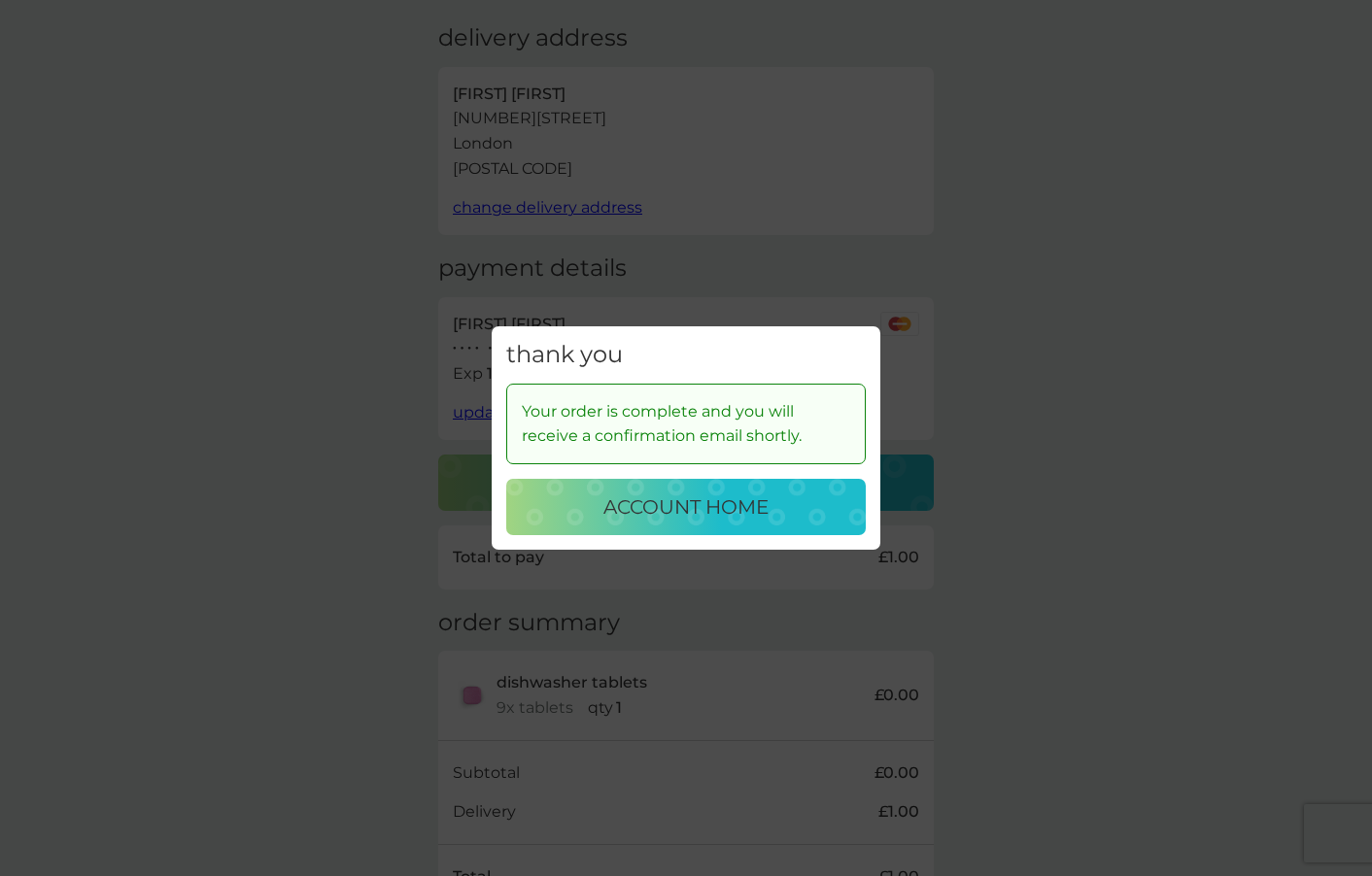 click on "account home" at bounding box center (686, 507) 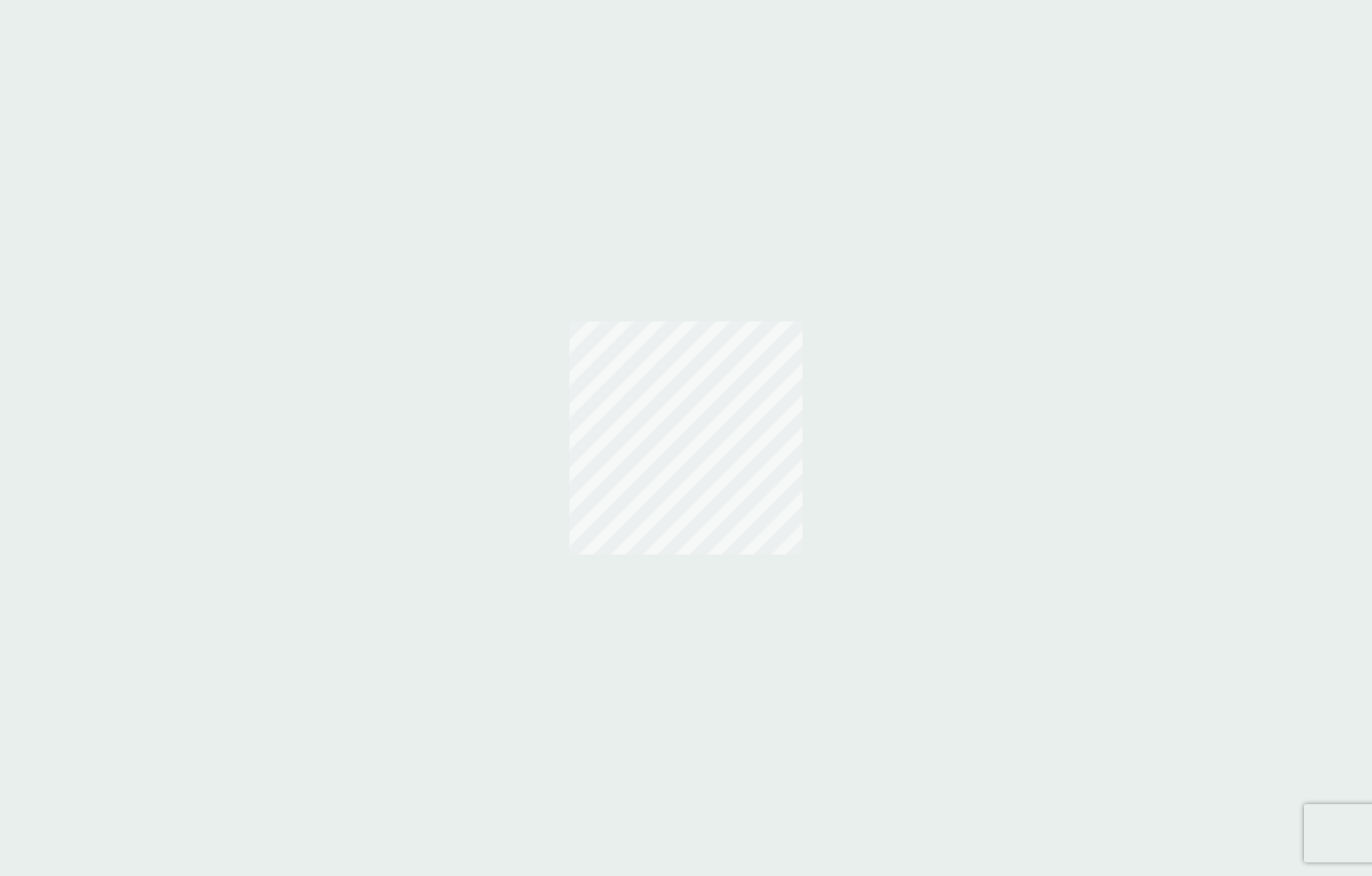 scroll, scrollTop: 0, scrollLeft: 0, axis: both 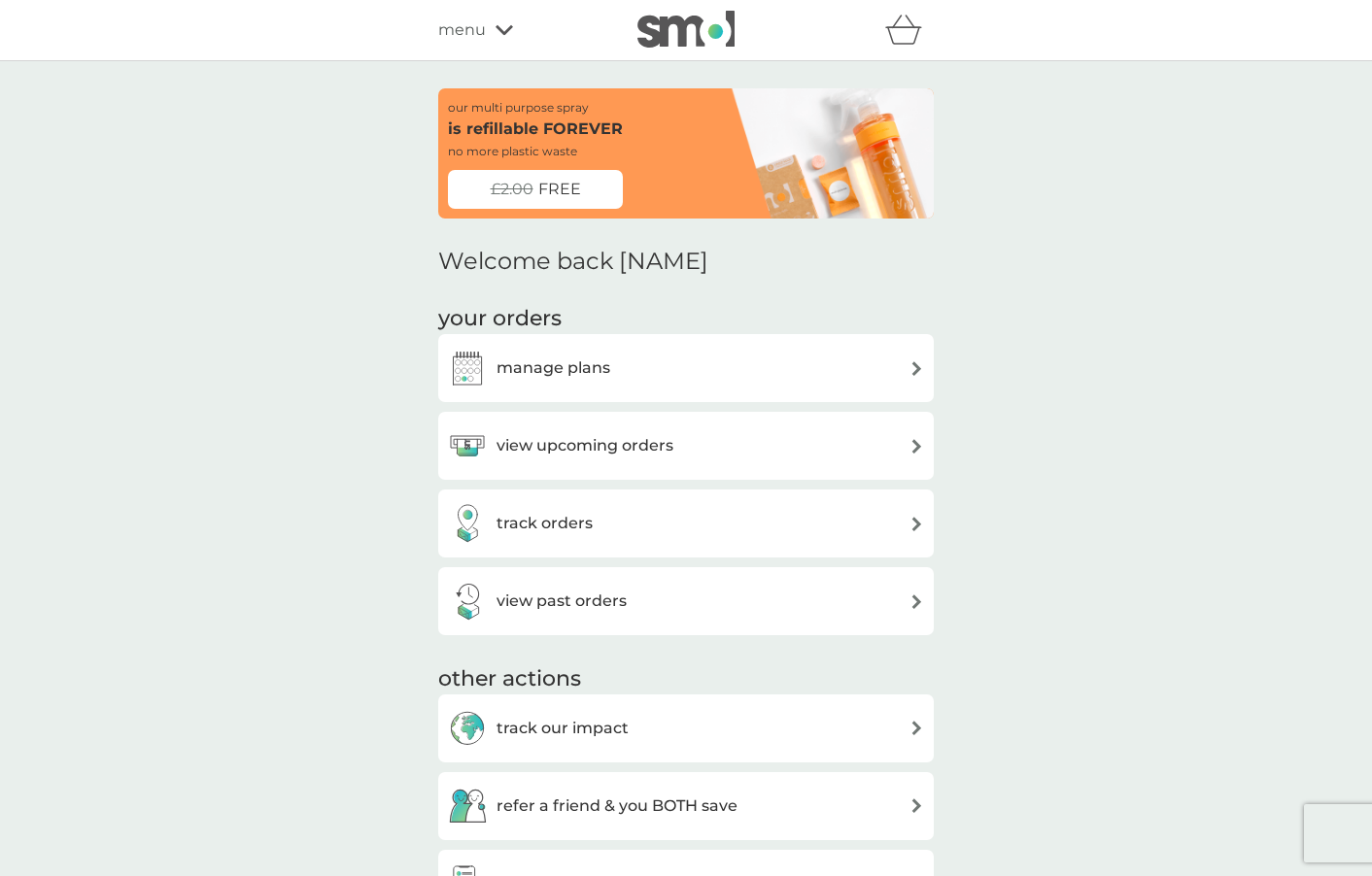 click on "view upcoming orders" at bounding box center [686, 446] 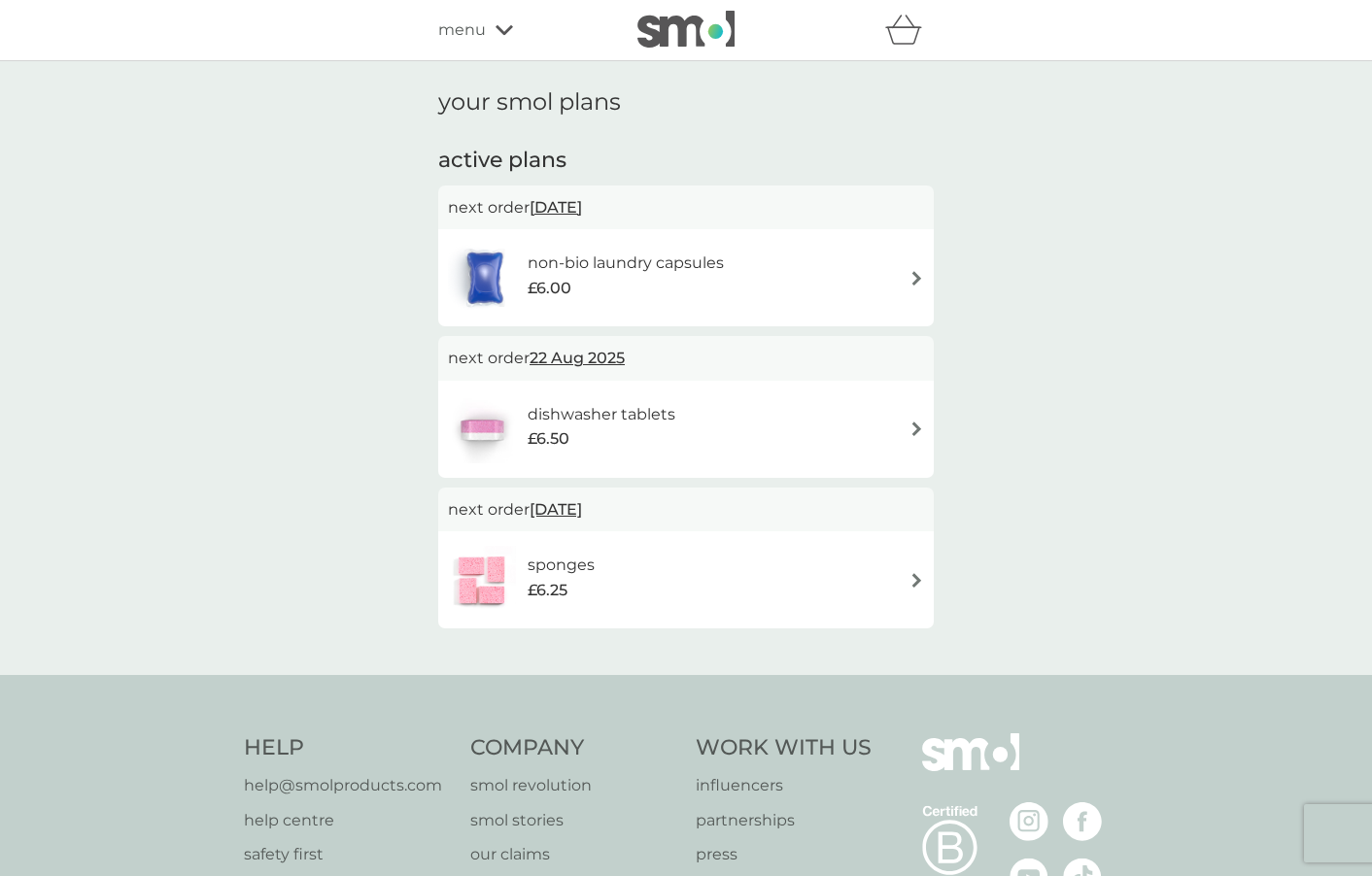 click on "next order  22 Aug 2025" at bounding box center [686, 358] 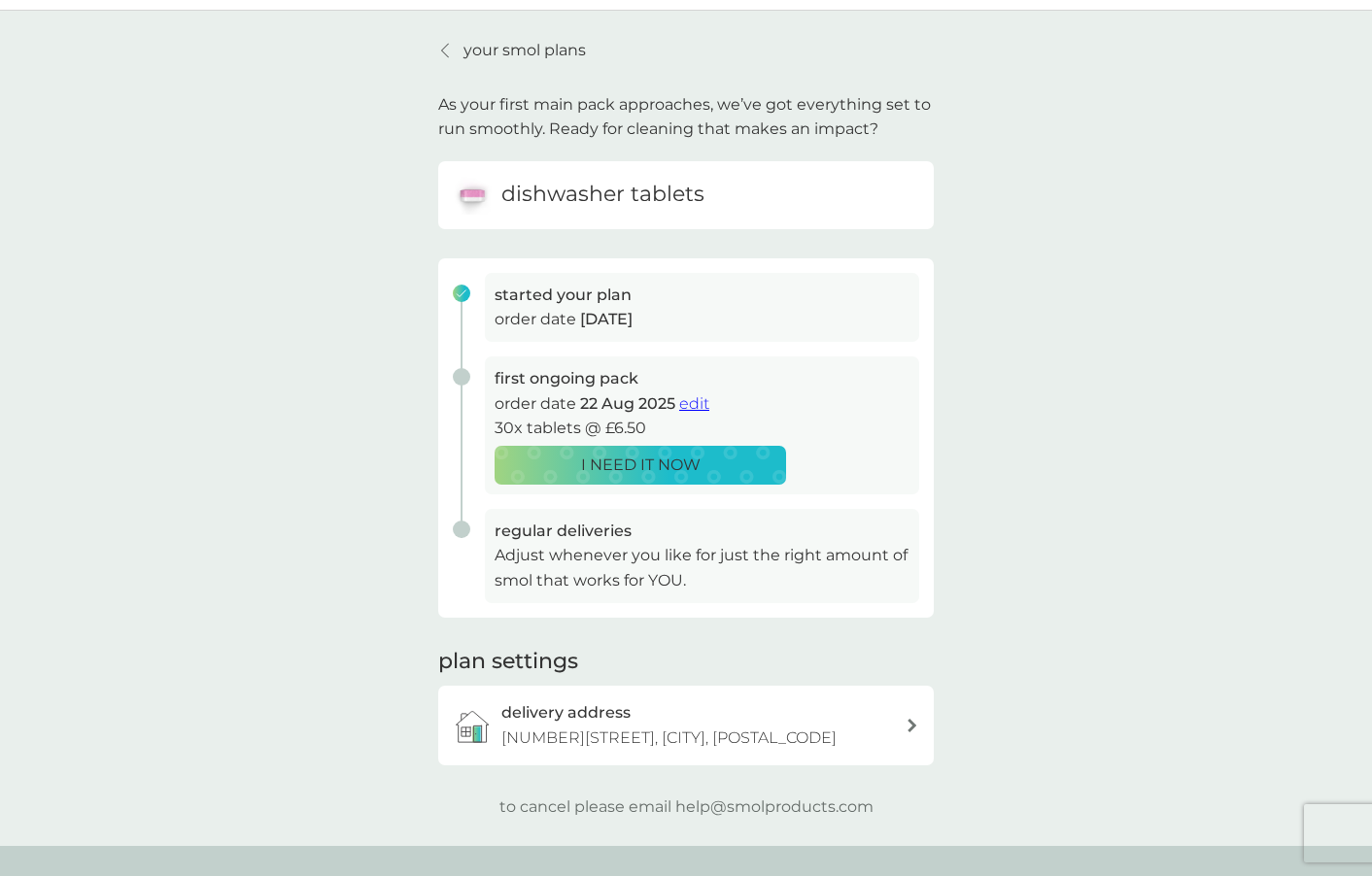 scroll, scrollTop: 0, scrollLeft: 0, axis: both 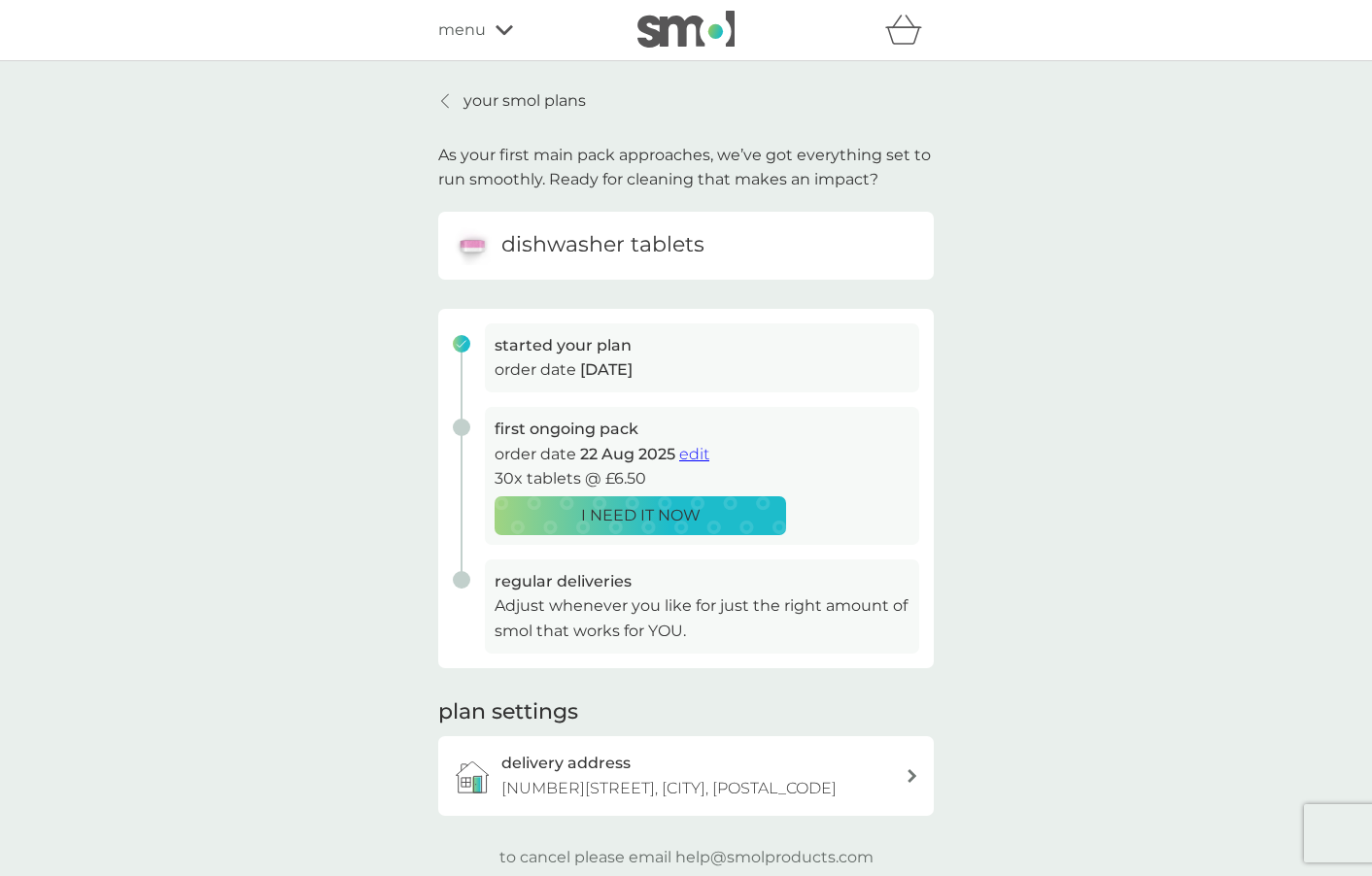 click at bounding box center [686, 29] 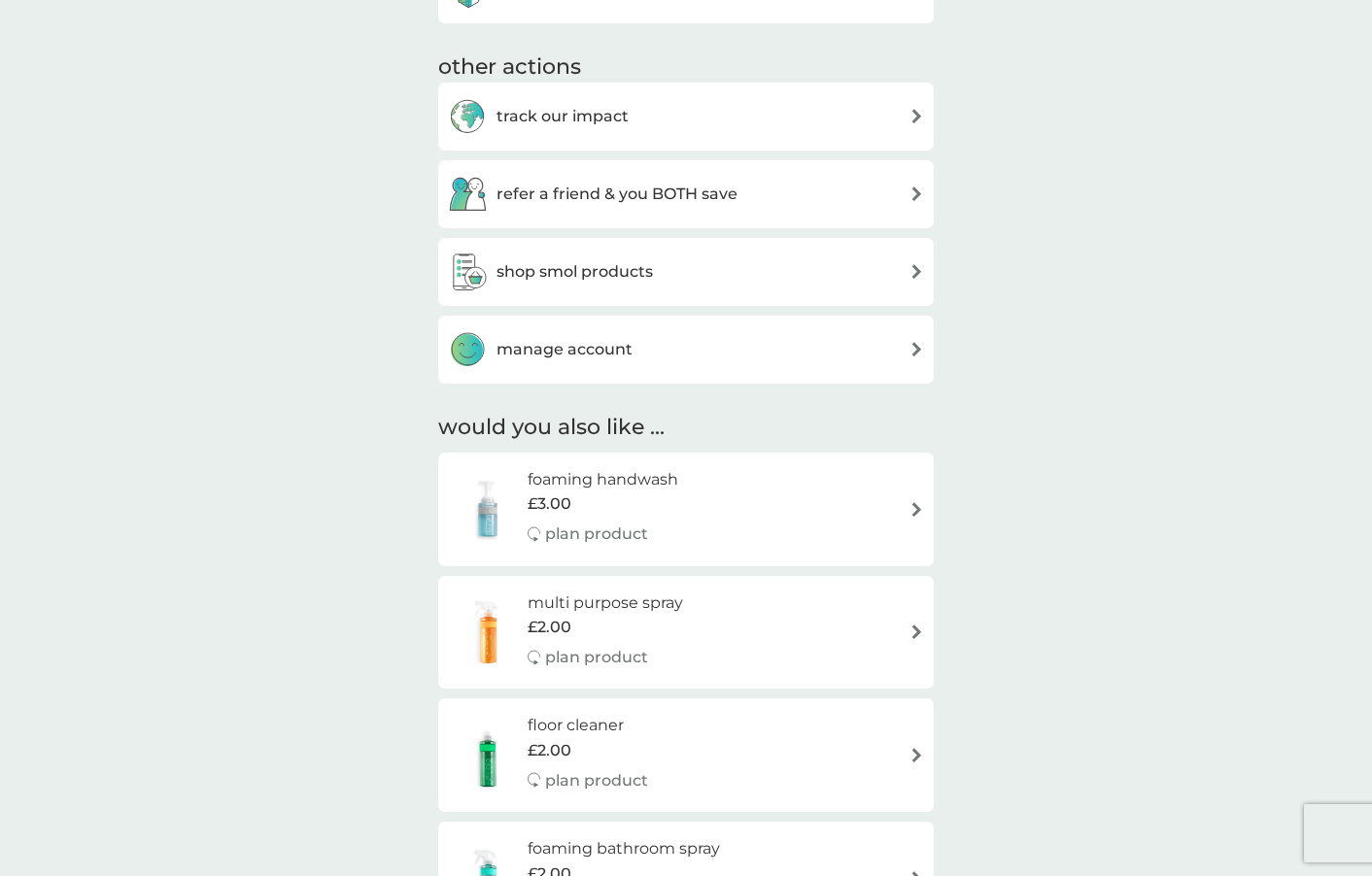 scroll, scrollTop: 0, scrollLeft: 0, axis: both 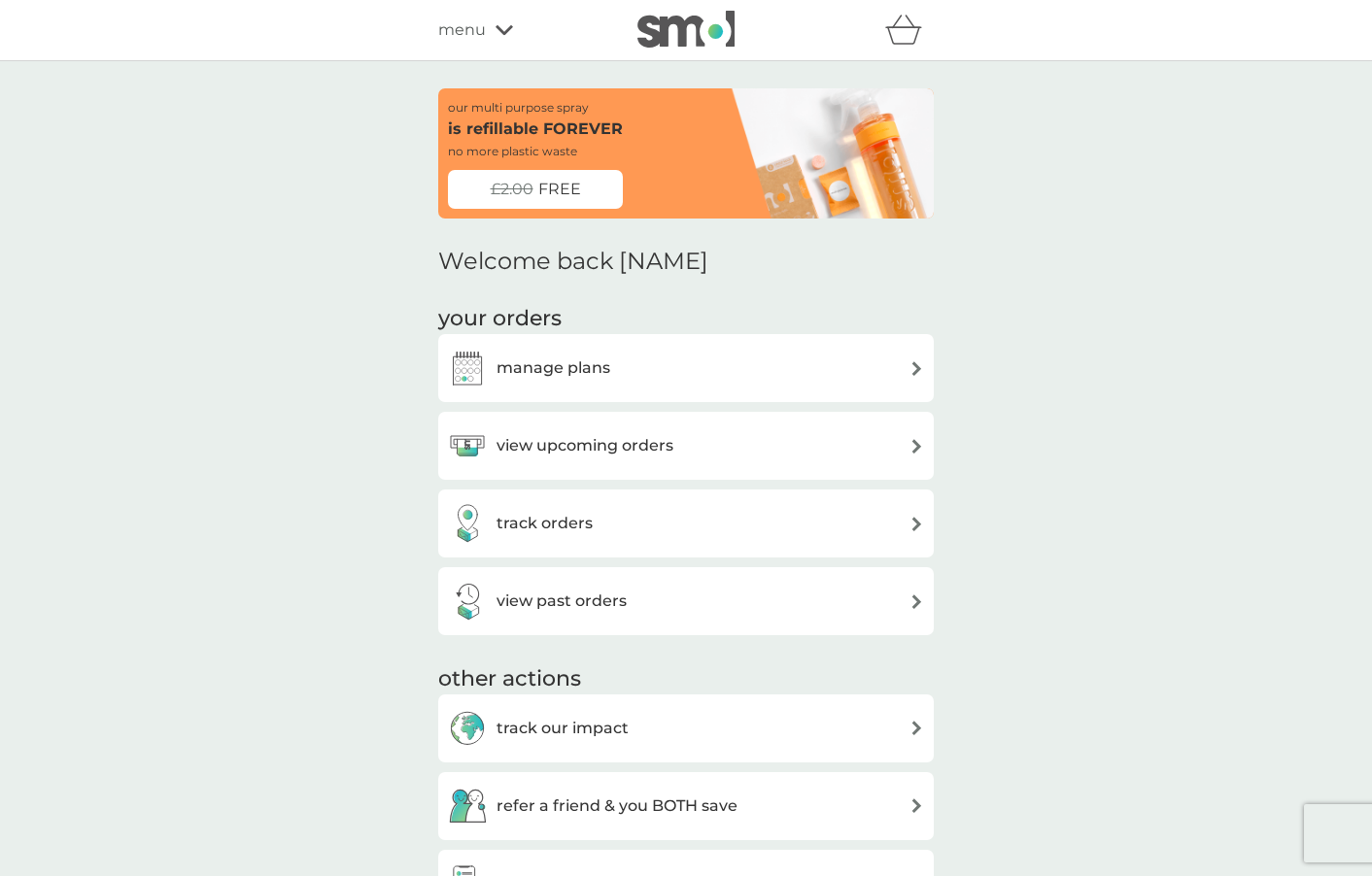 click at bounding box center (686, 29) 